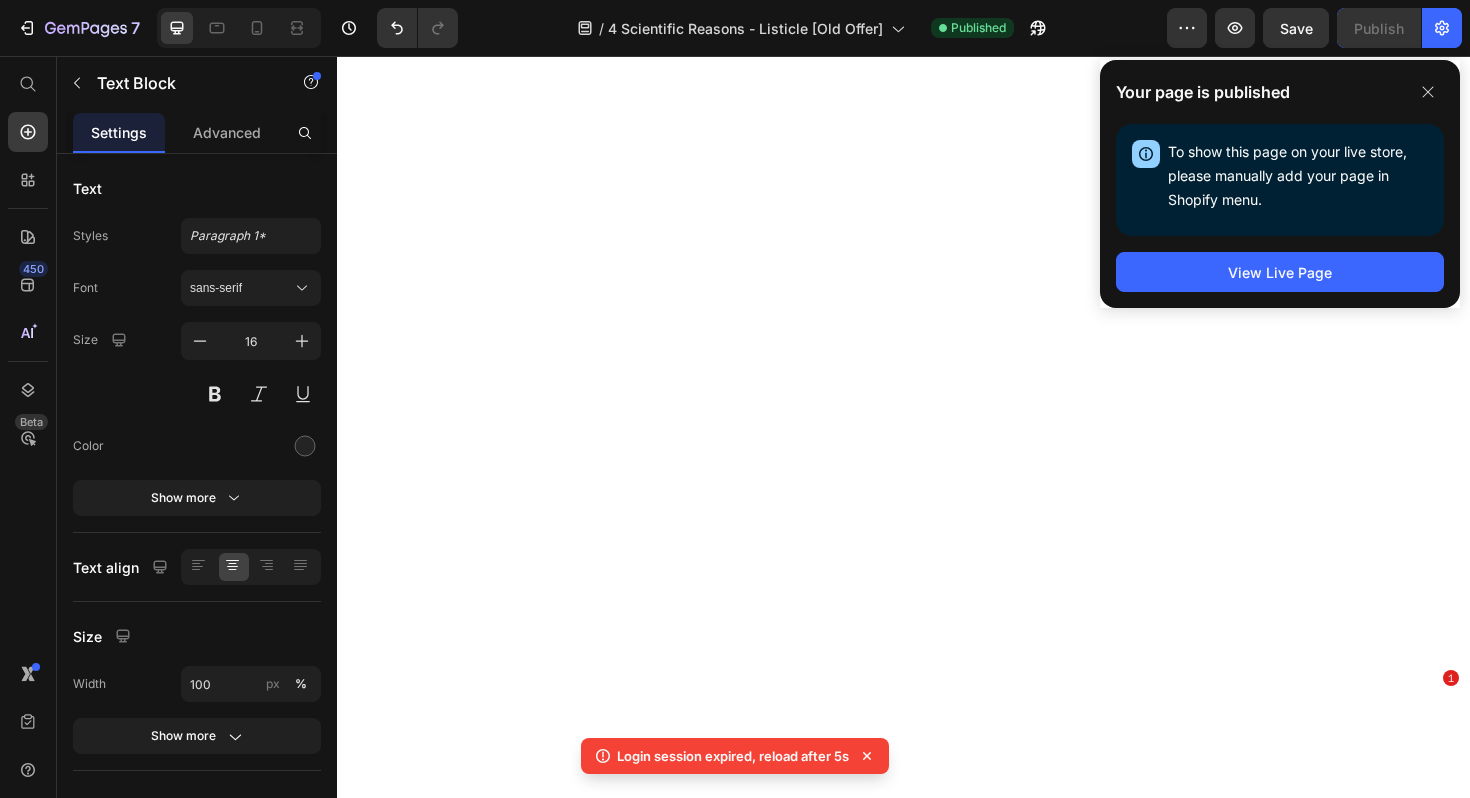 scroll, scrollTop: 0, scrollLeft: 0, axis: both 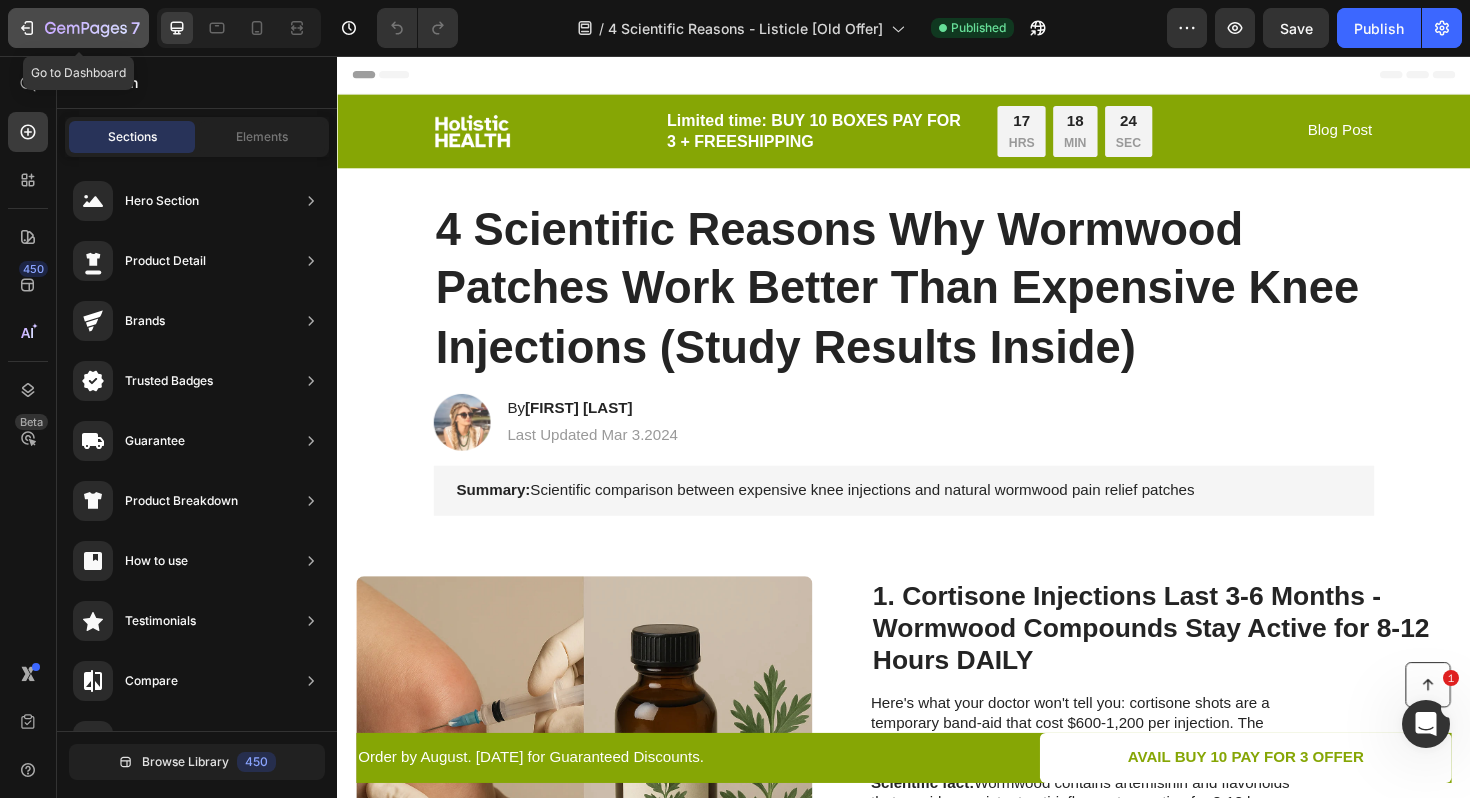 click 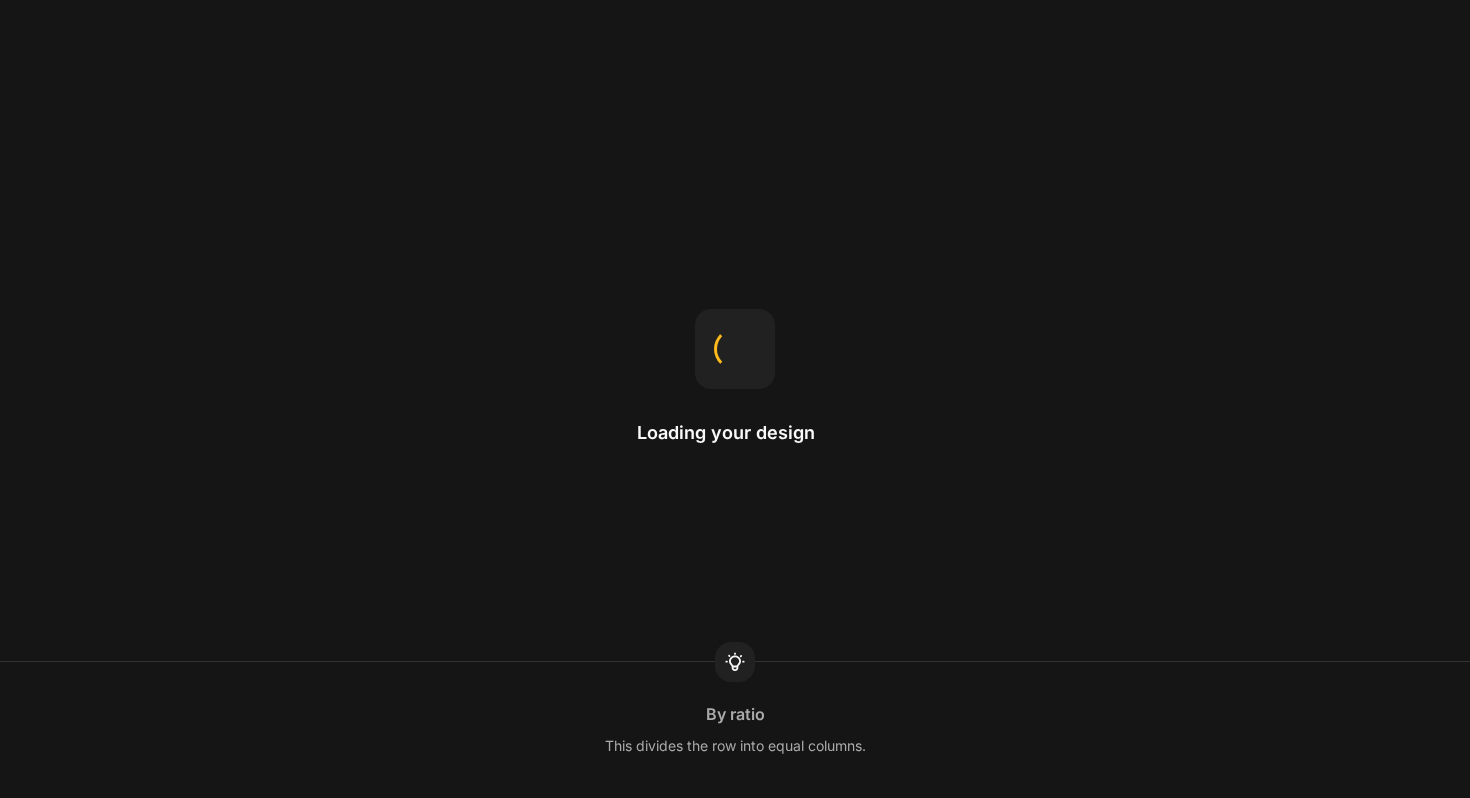 scroll, scrollTop: 0, scrollLeft: 0, axis: both 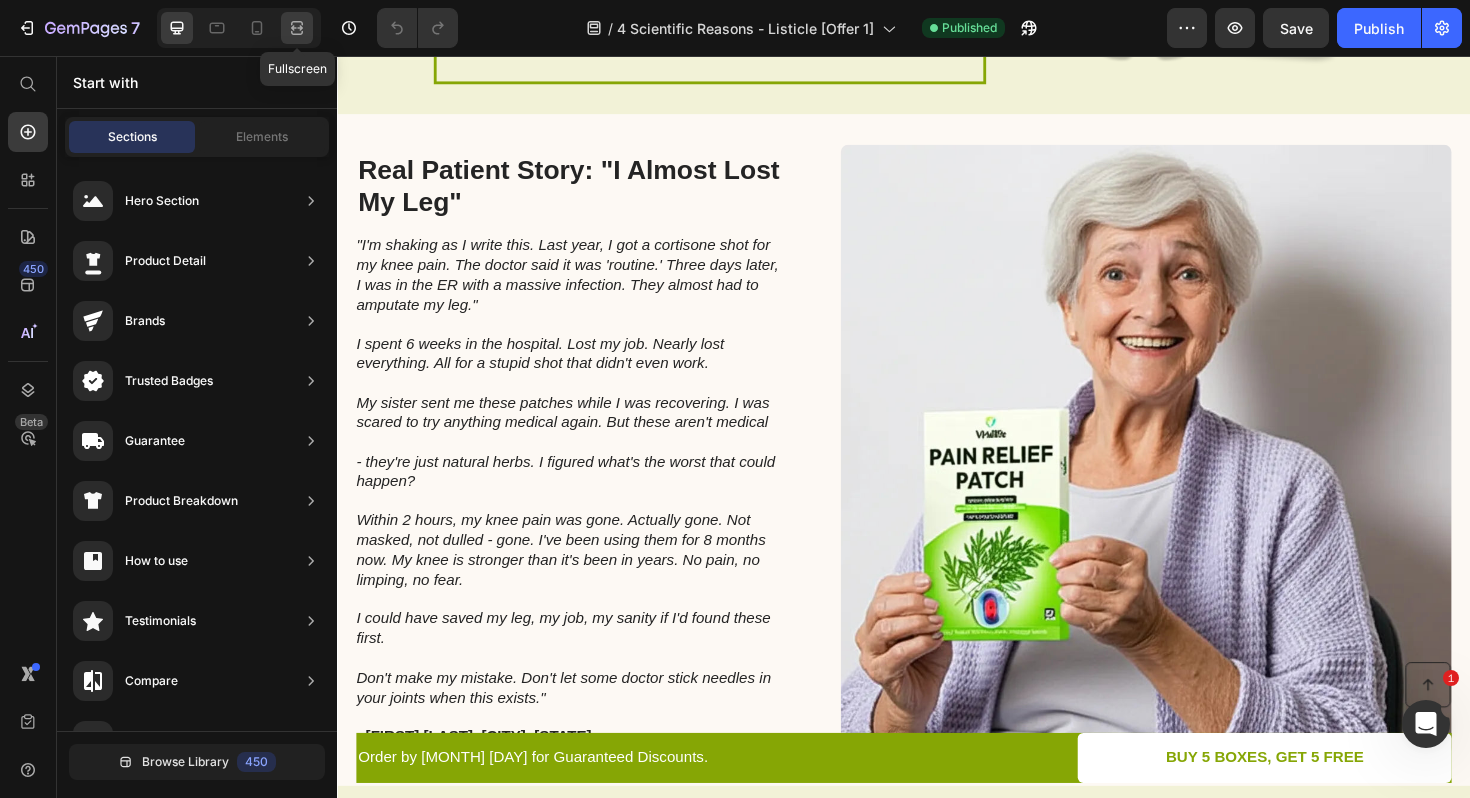 click 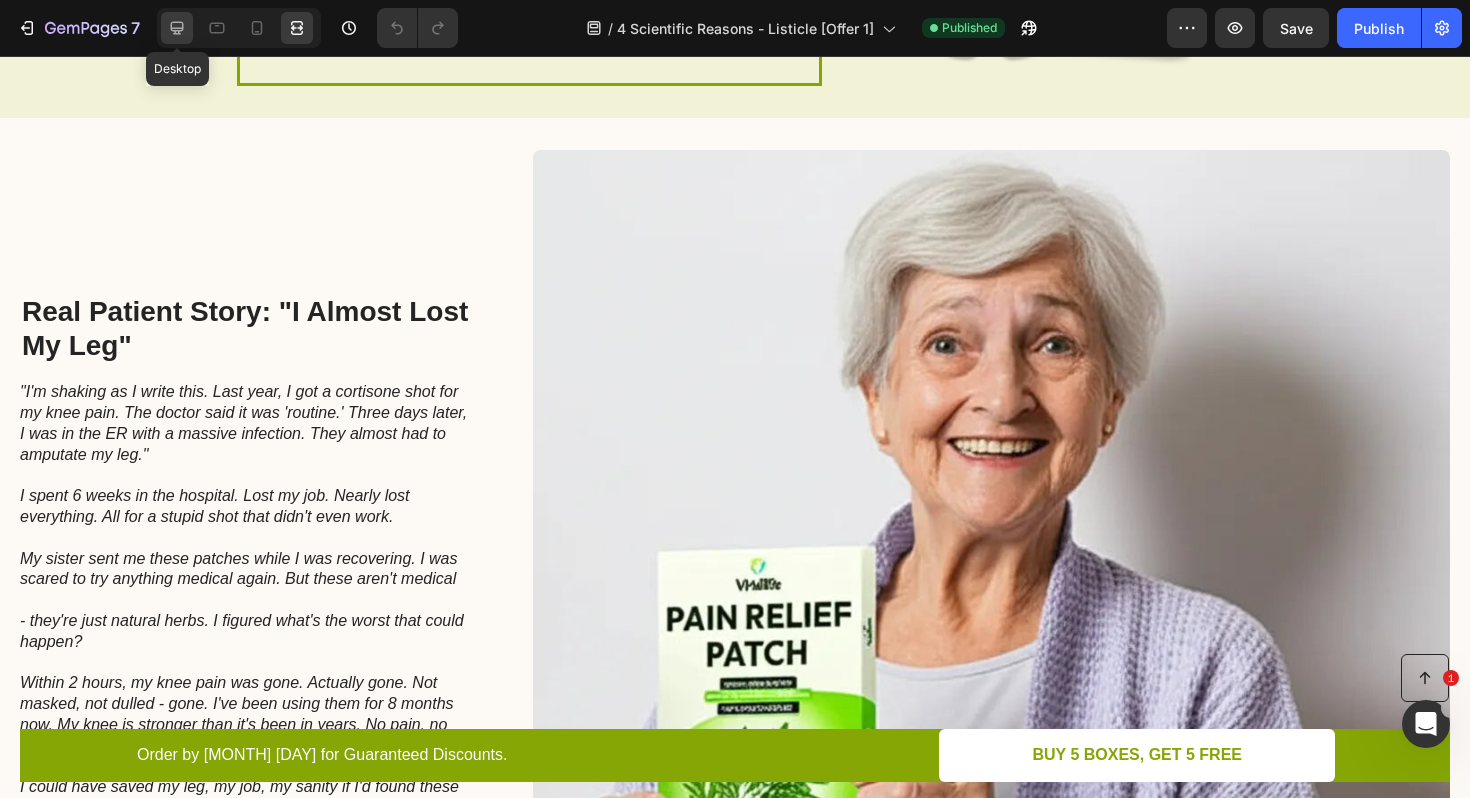click 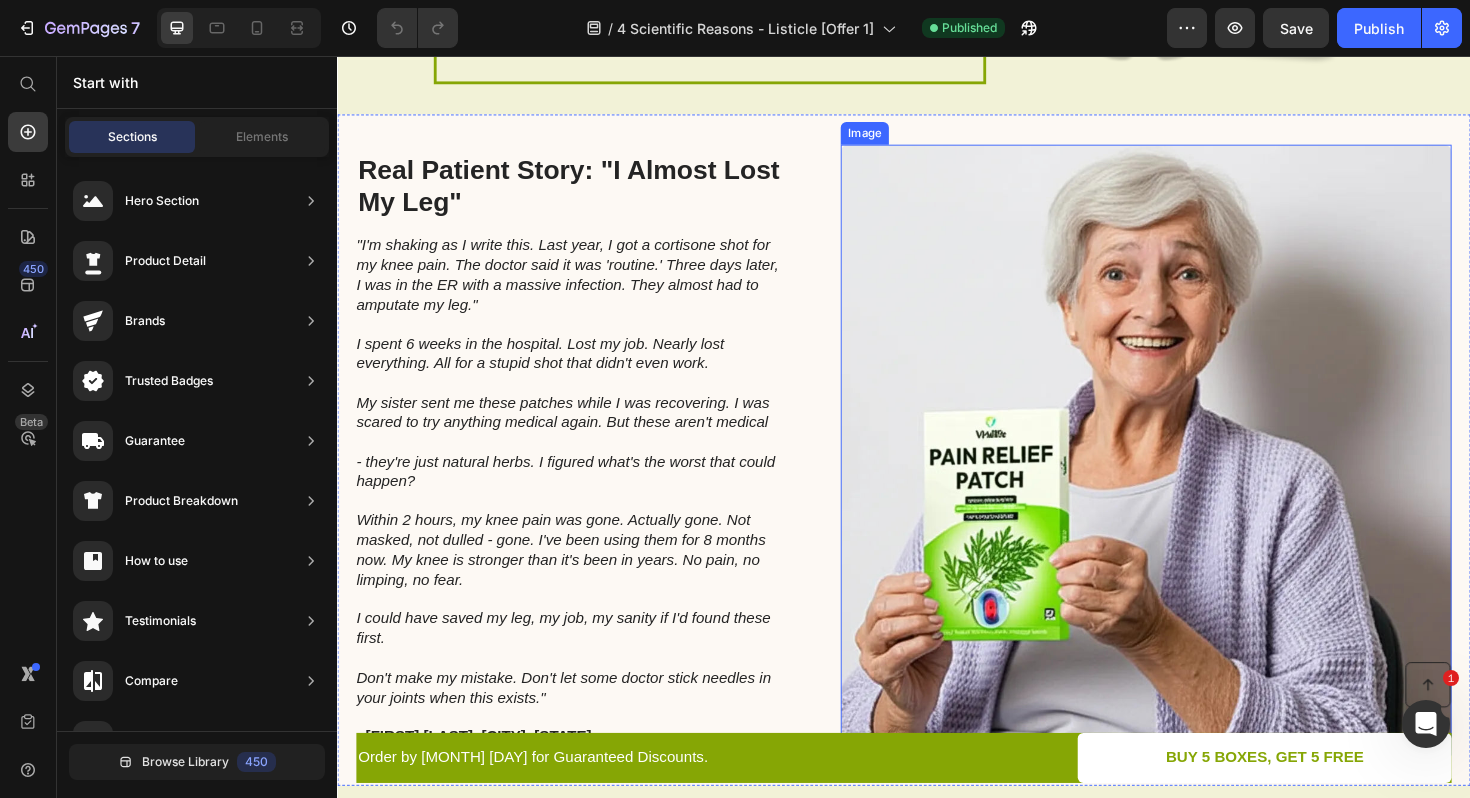 click at bounding box center [1193, 473] 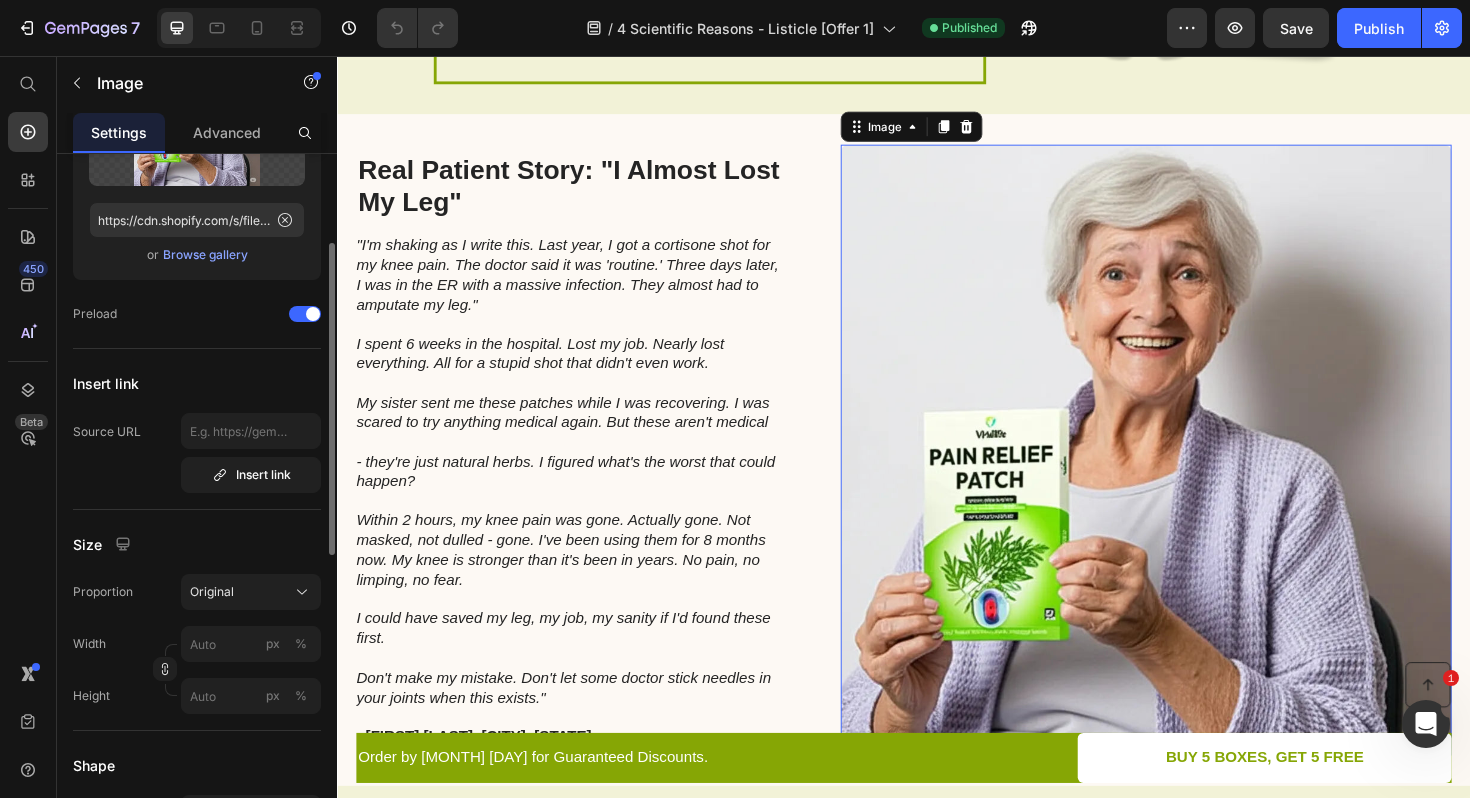 scroll, scrollTop: 596, scrollLeft: 0, axis: vertical 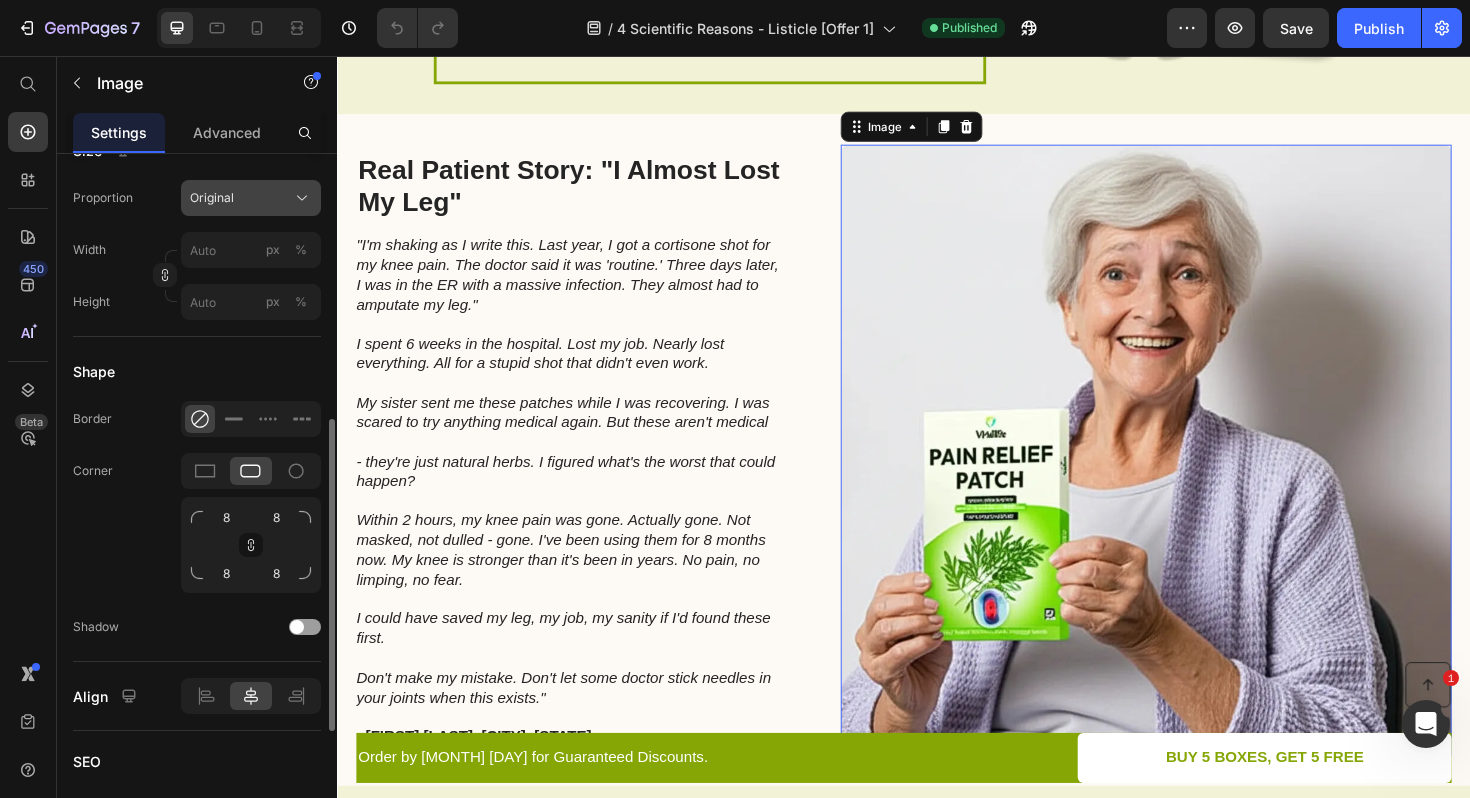click on "Original" at bounding box center [251, 198] 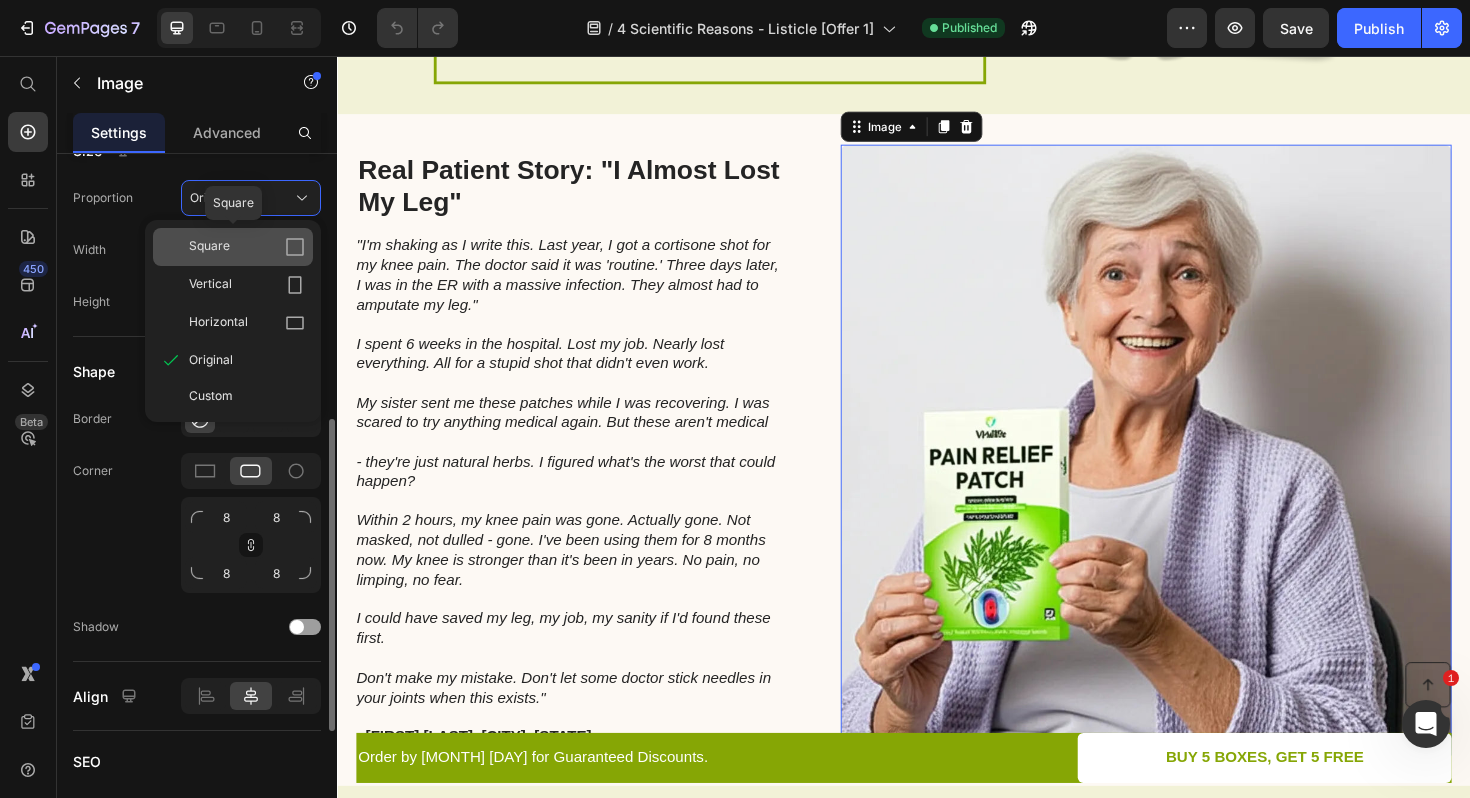 click on "Square" at bounding box center [247, 247] 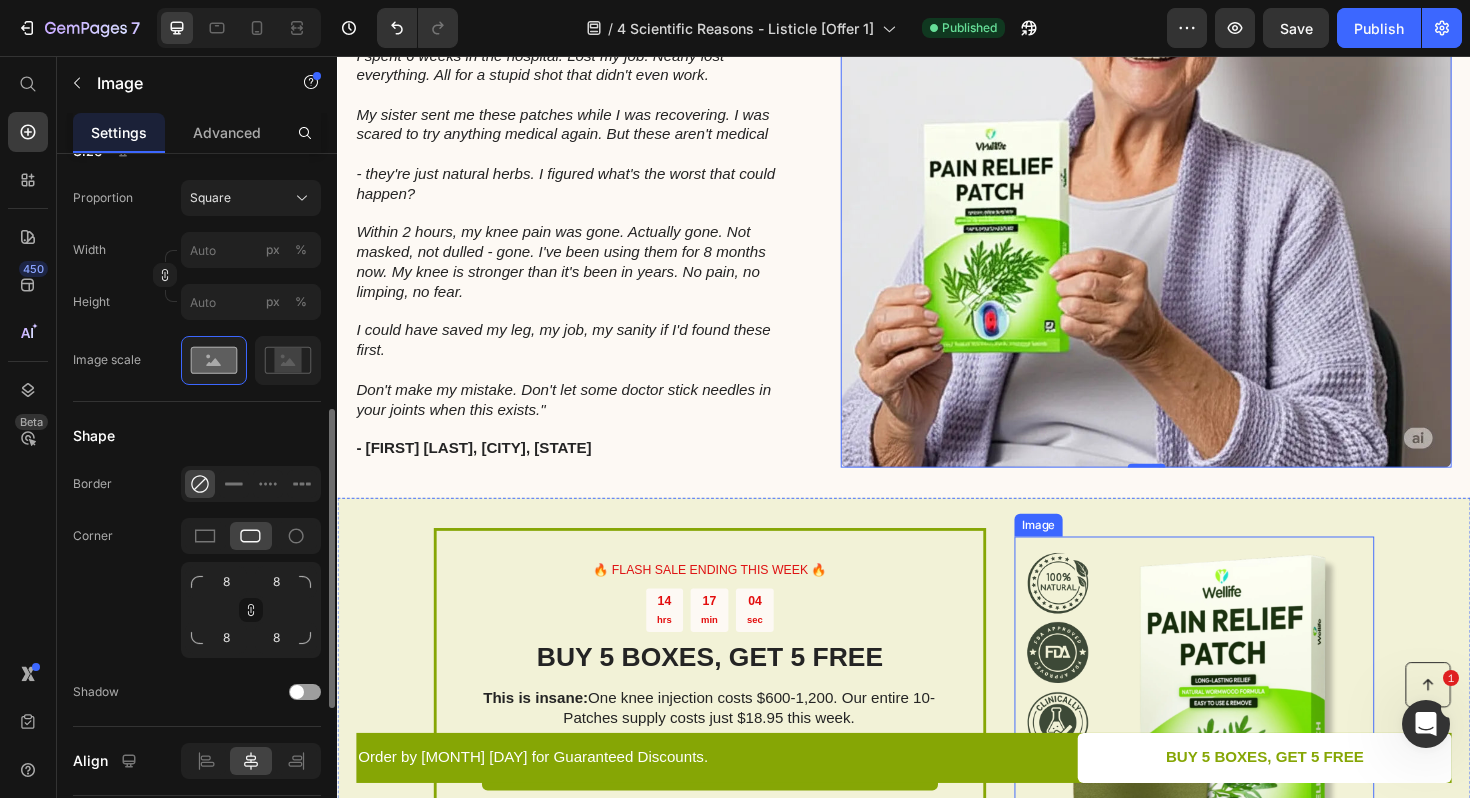 scroll, scrollTop: 2908, scrollLeft: 0, axis: vertical 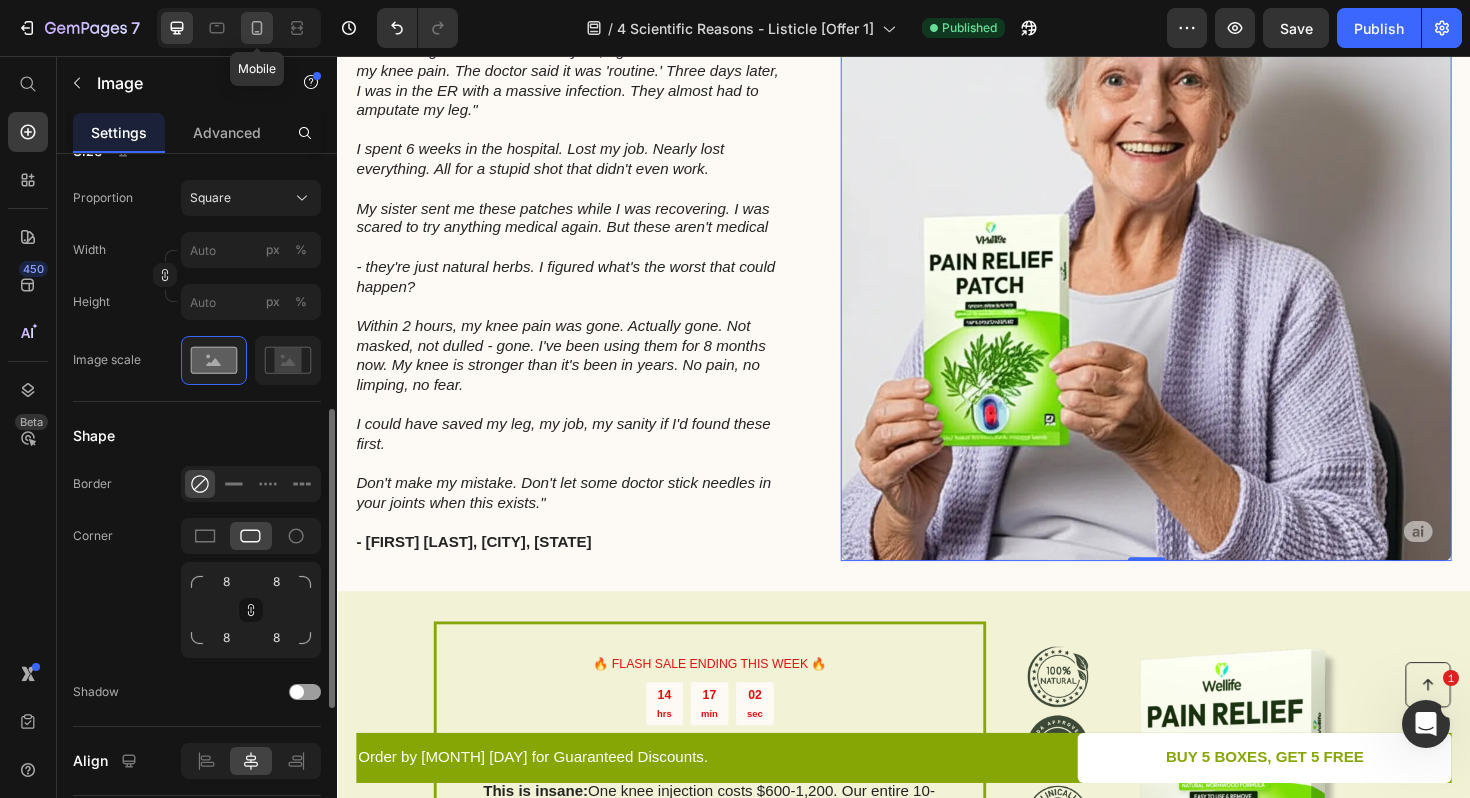 click 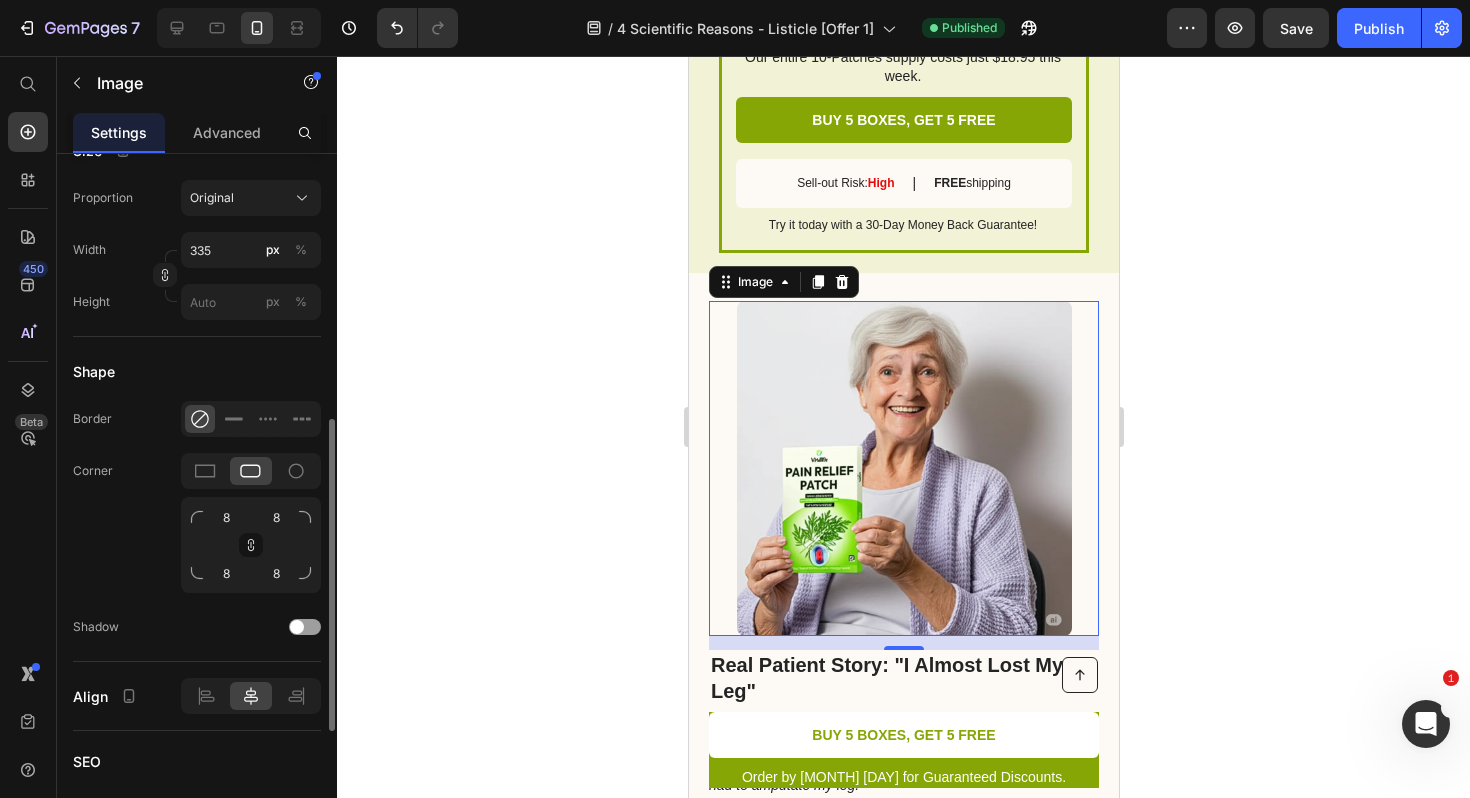 scroll, scrollTop: 2815, scrollLeft: 0, axis: vertical 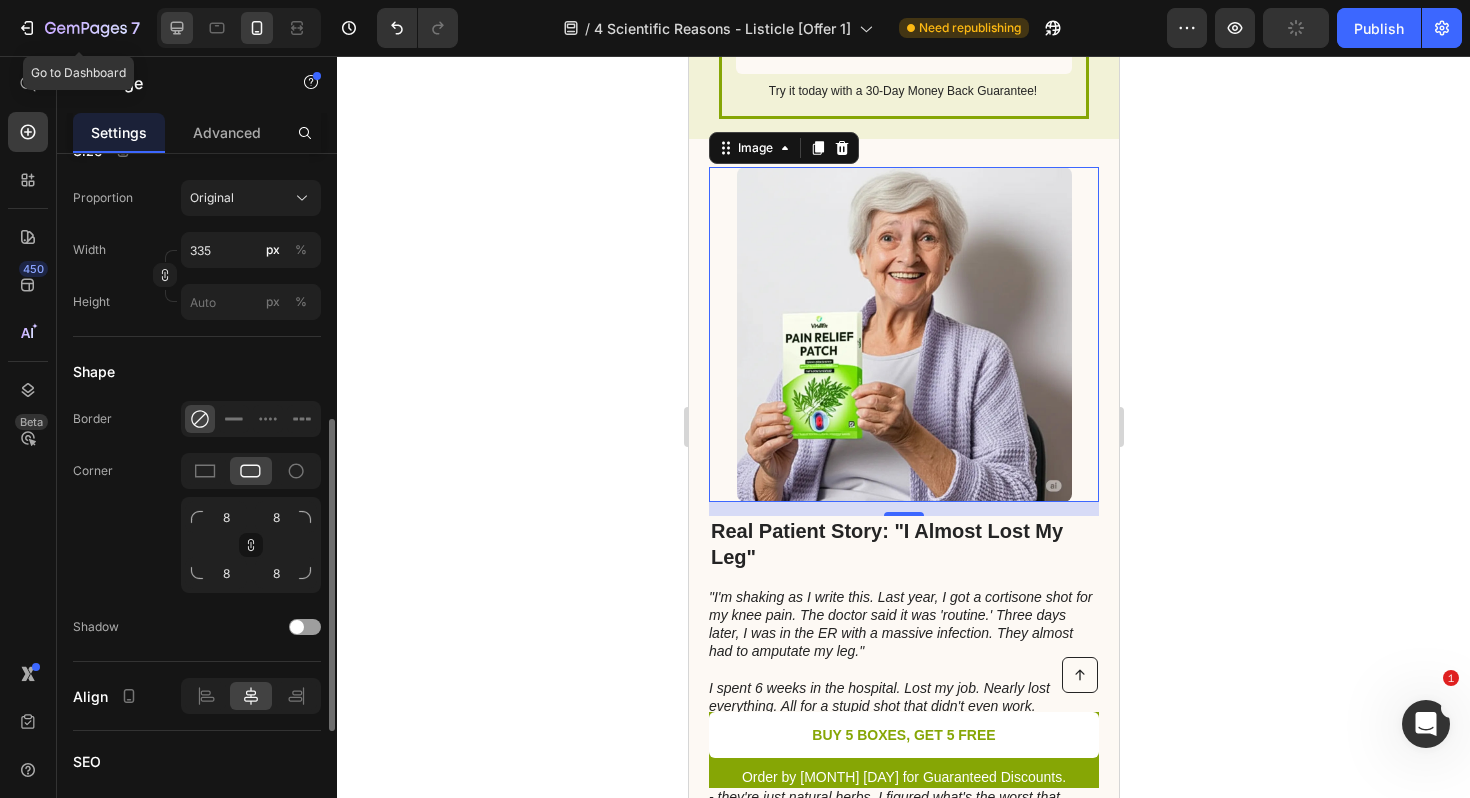 click 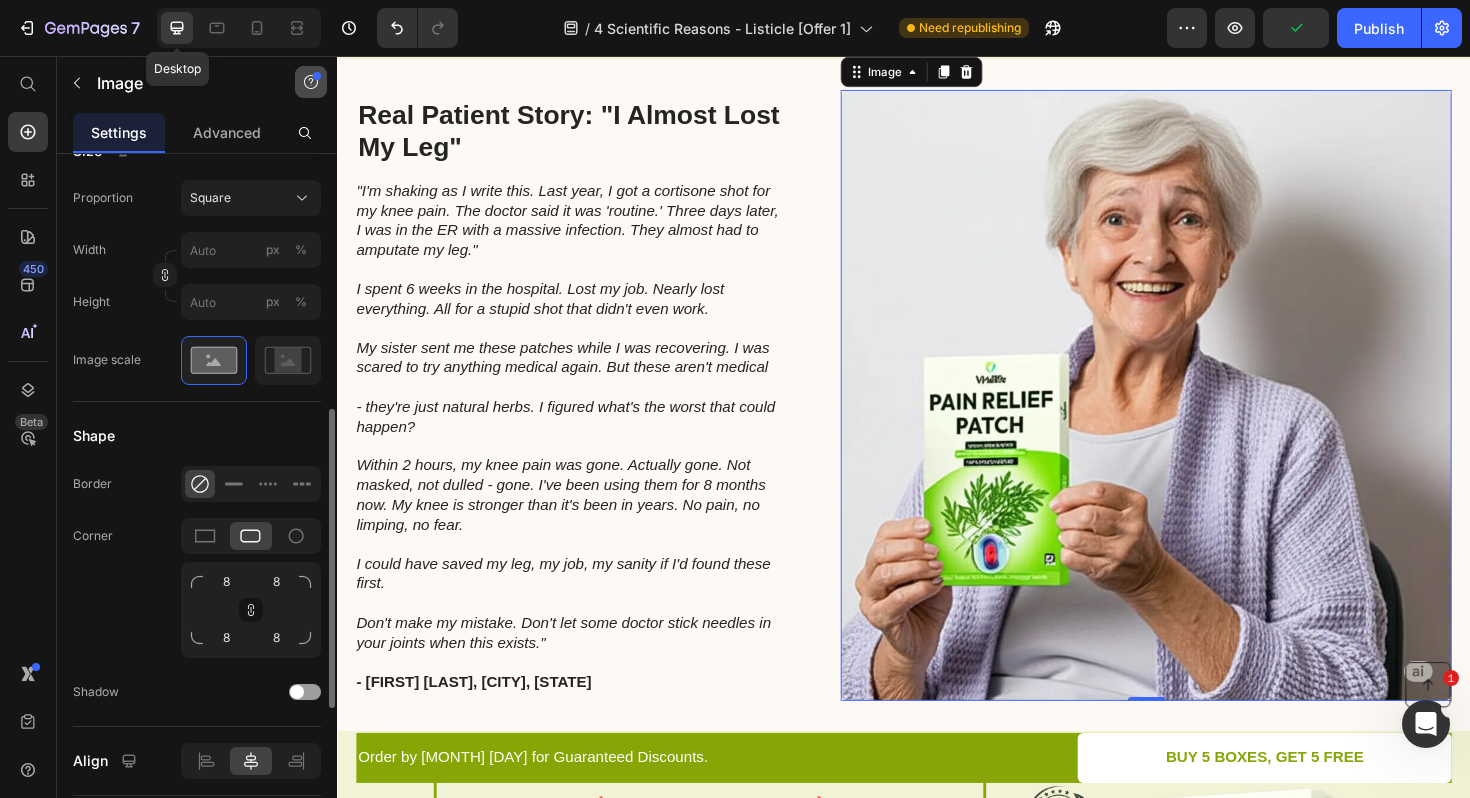 scroll, scrollTop: 2726, scrollLeft: 0, axis: vertical 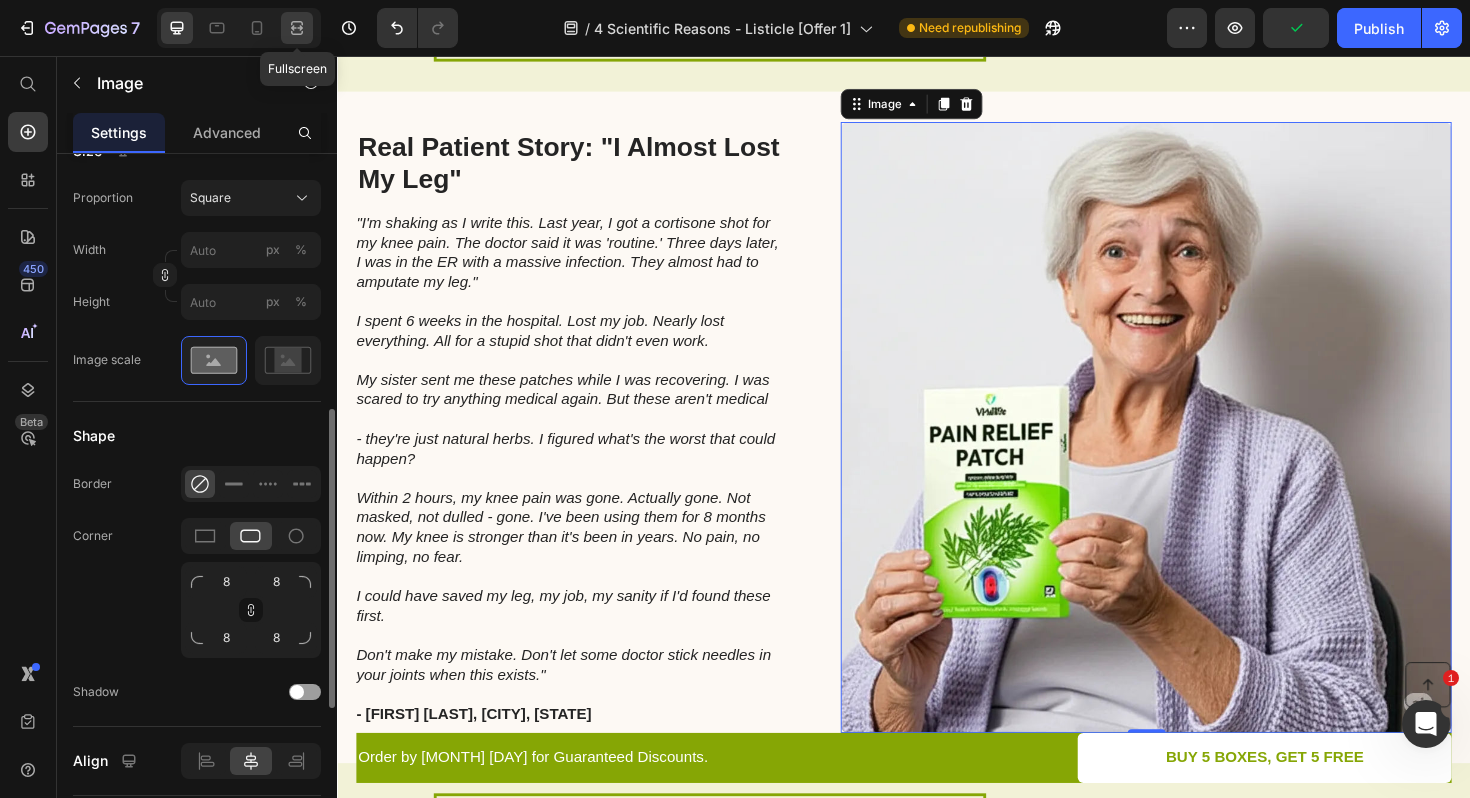 click 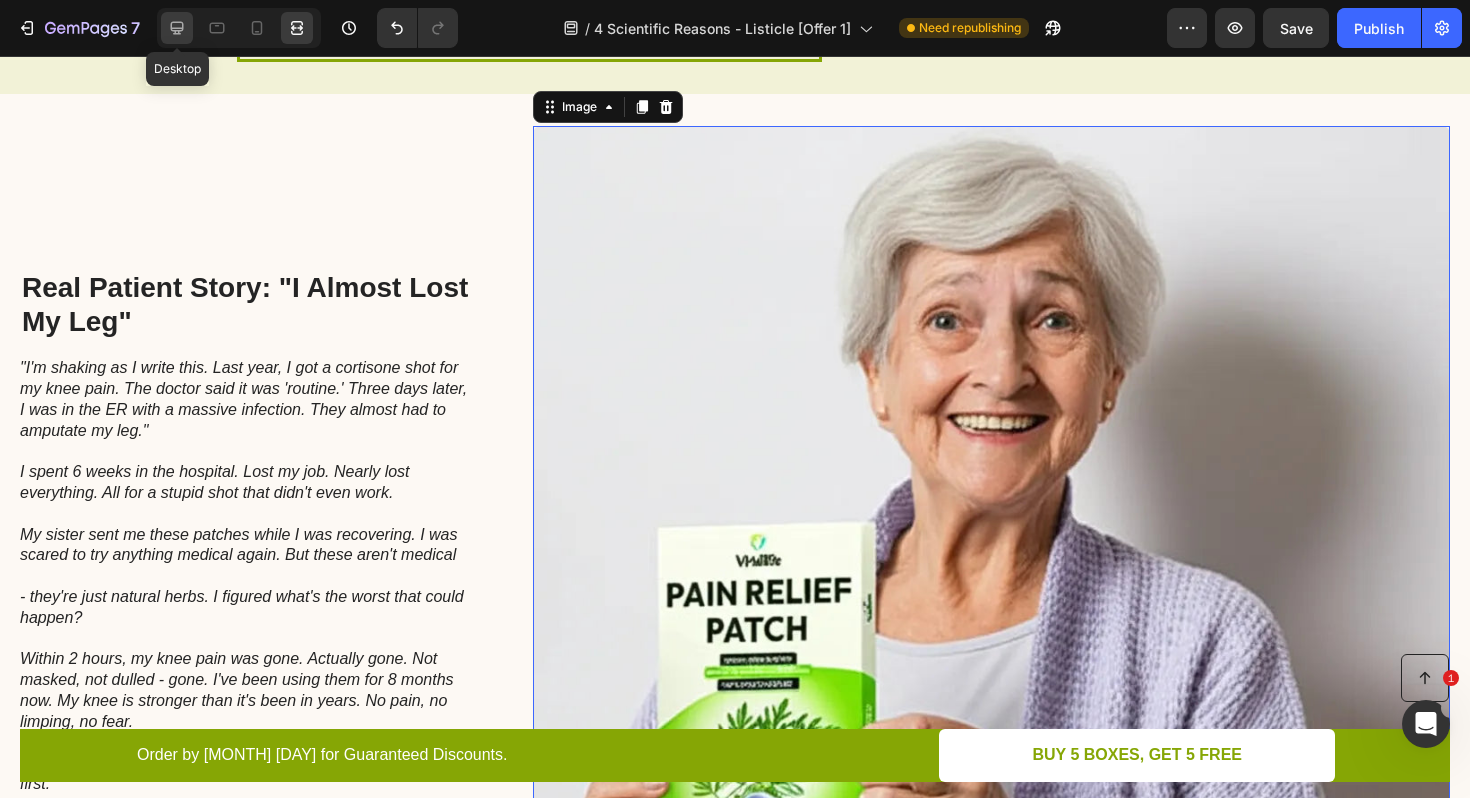 click 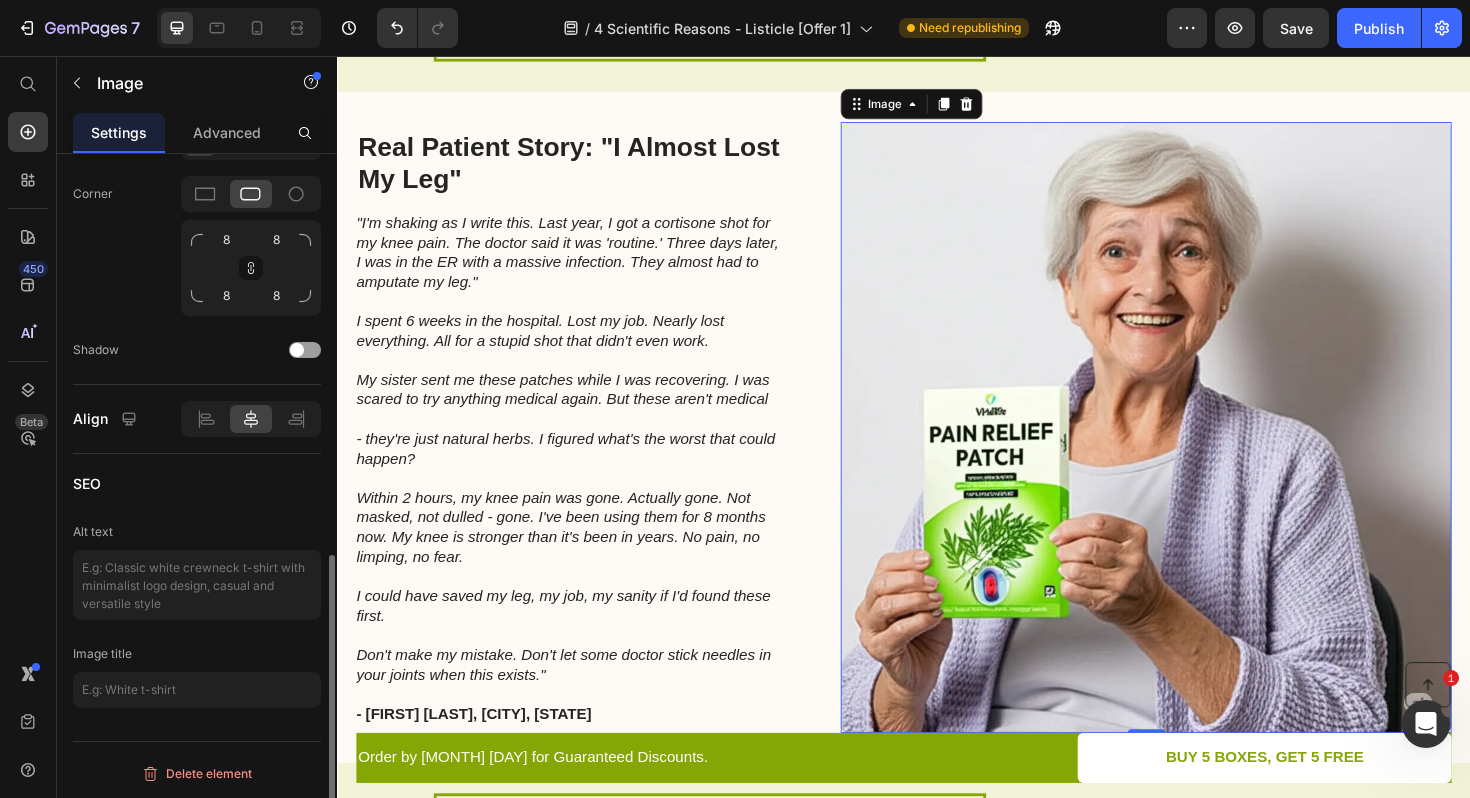 scroll, scrollTop: 0, scrollLeft: 0, axis: both 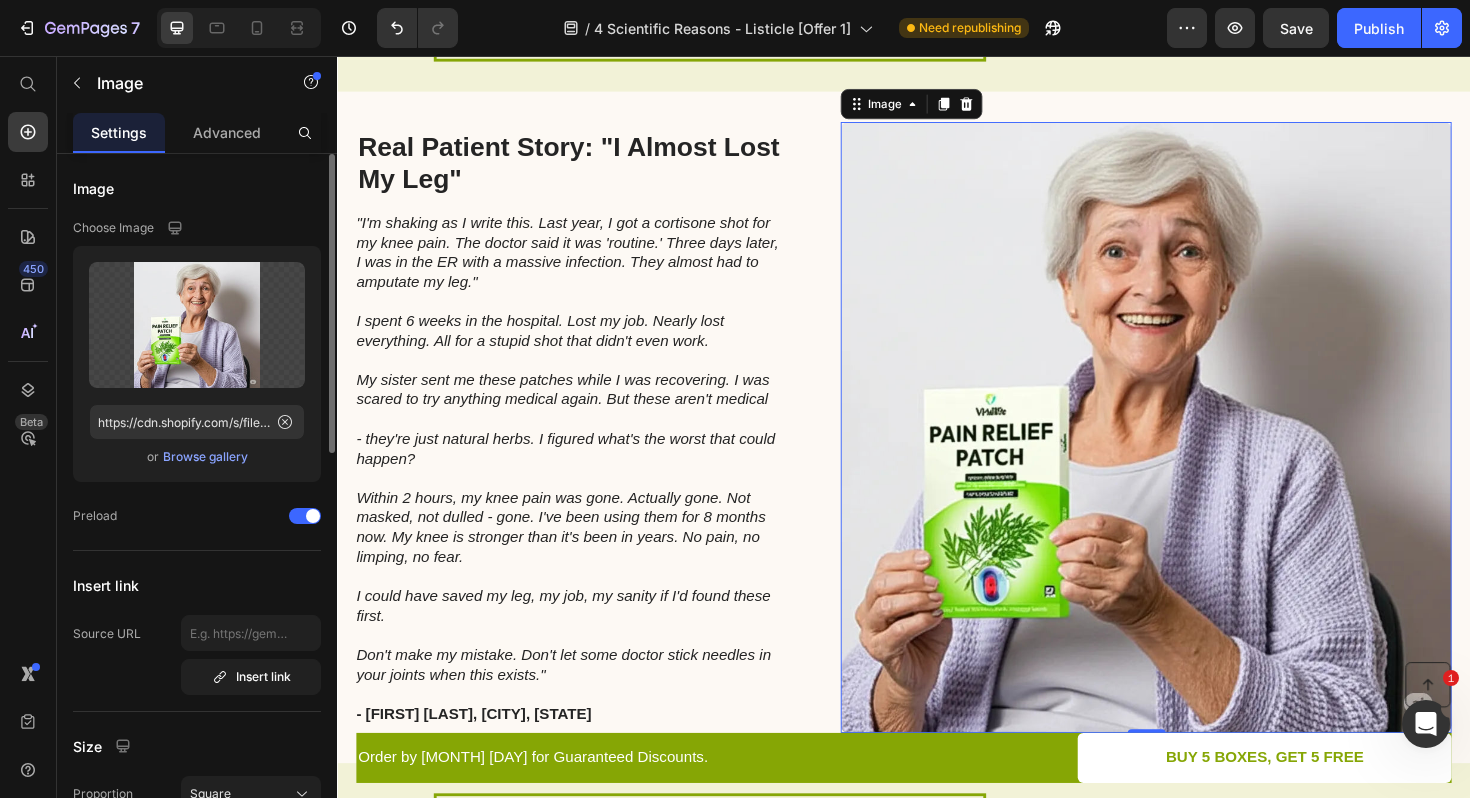 click on "Browse gallery" at bounding box center [205, 457] 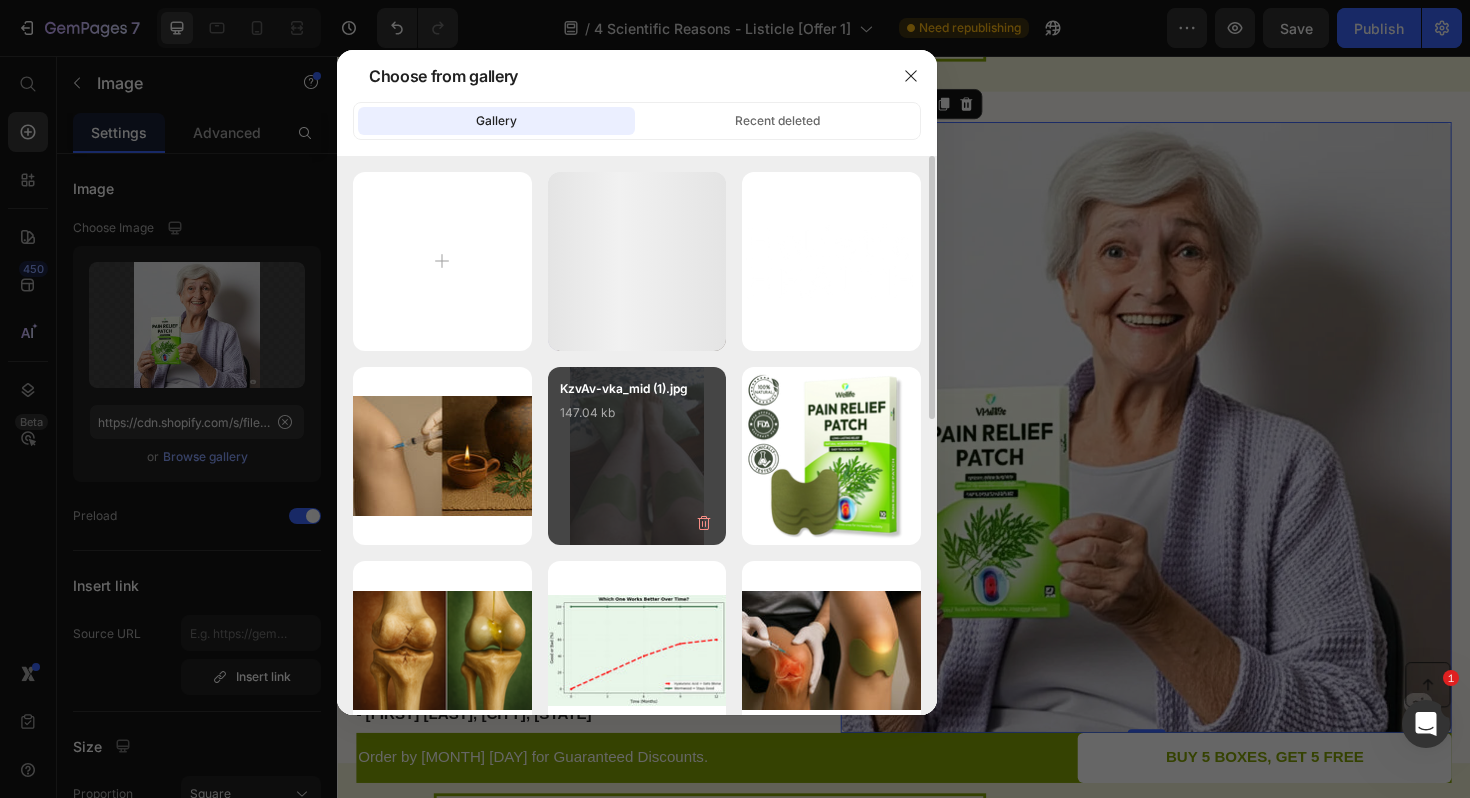 click on "KzvAv-vka_mid (1).jpg 147.04 kb" at bounding box center (637, 419) 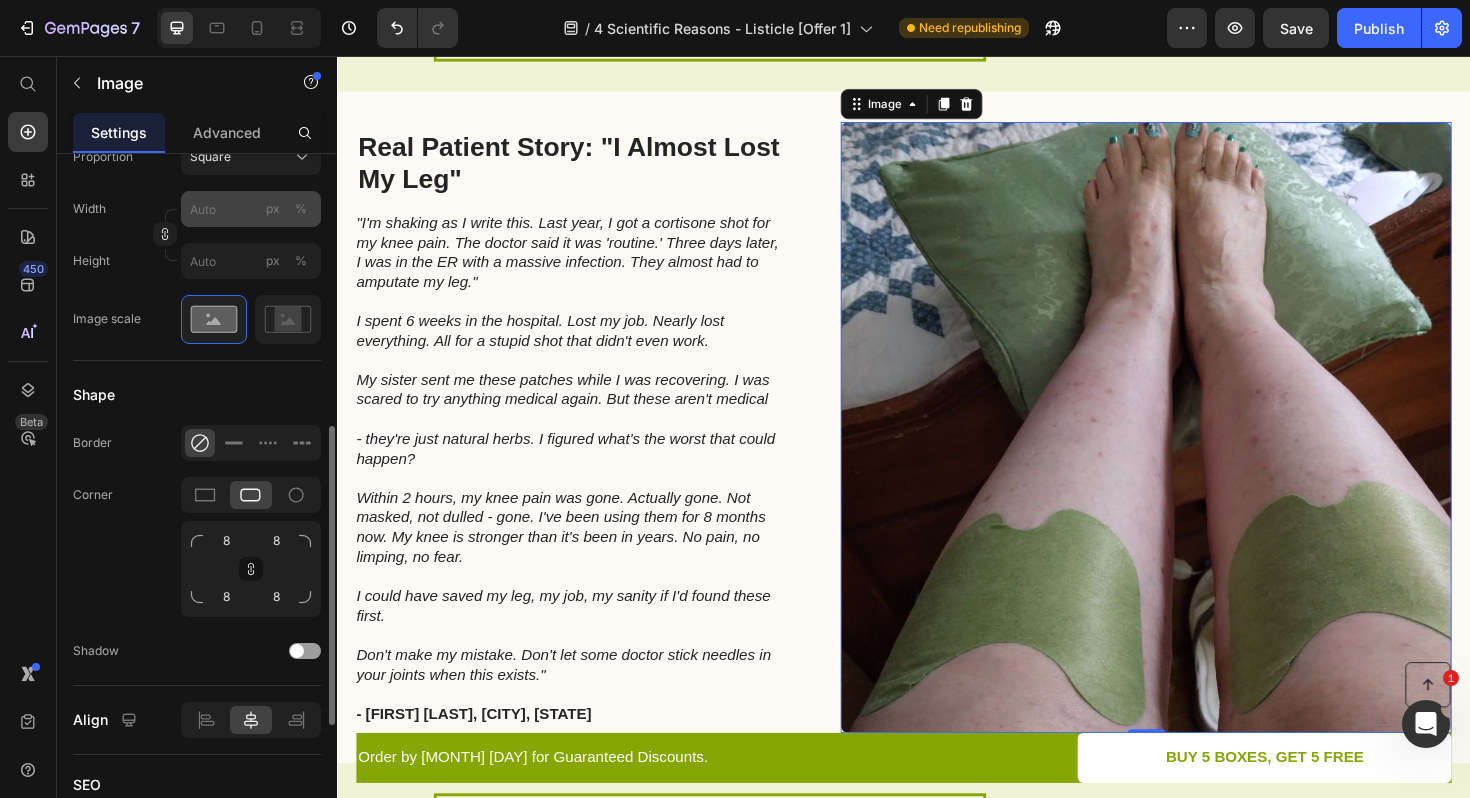scroll, scrollTop: 447, scrollLeft: 0, axis: vertical 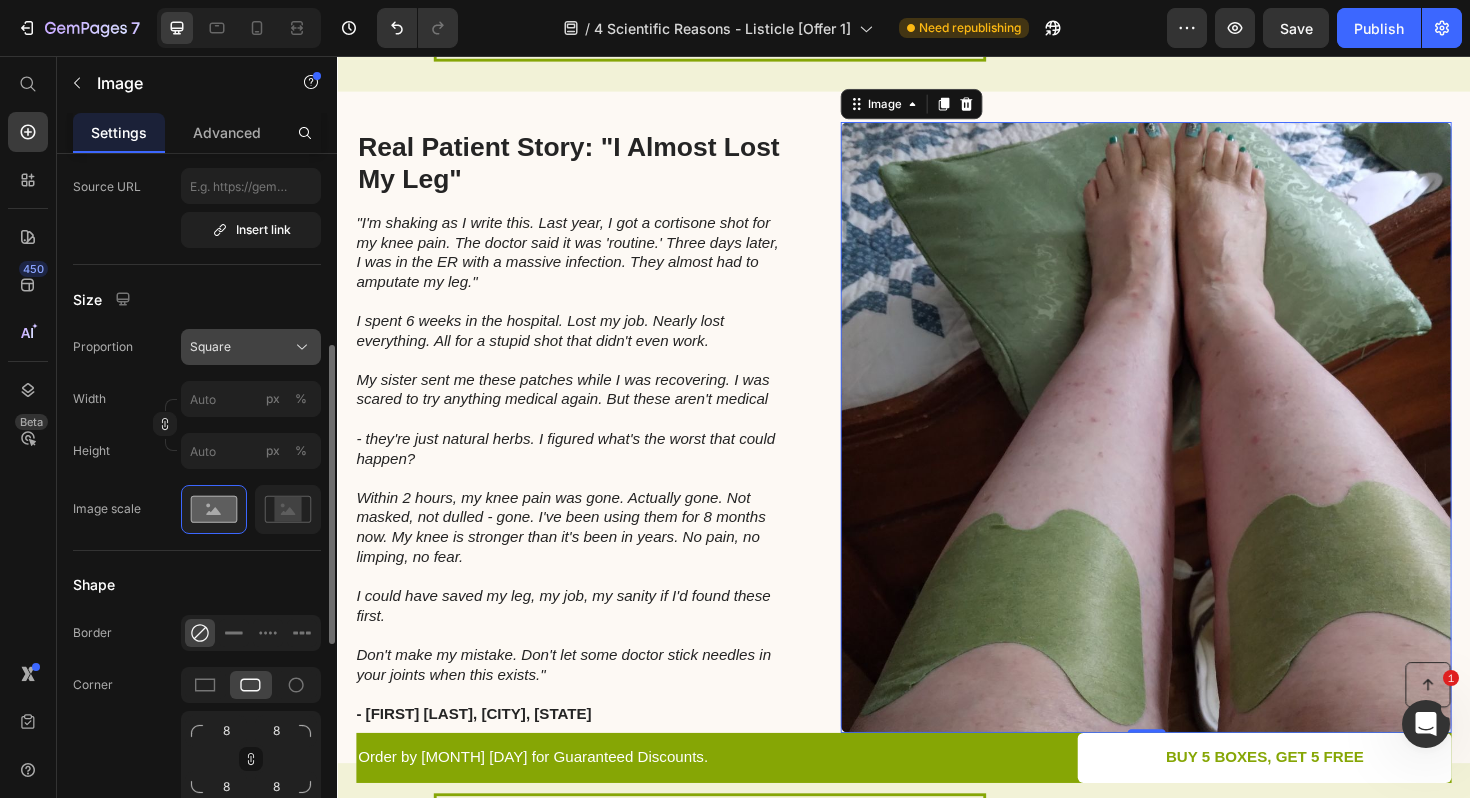 click on "Square" at bounding box center [251, 347] 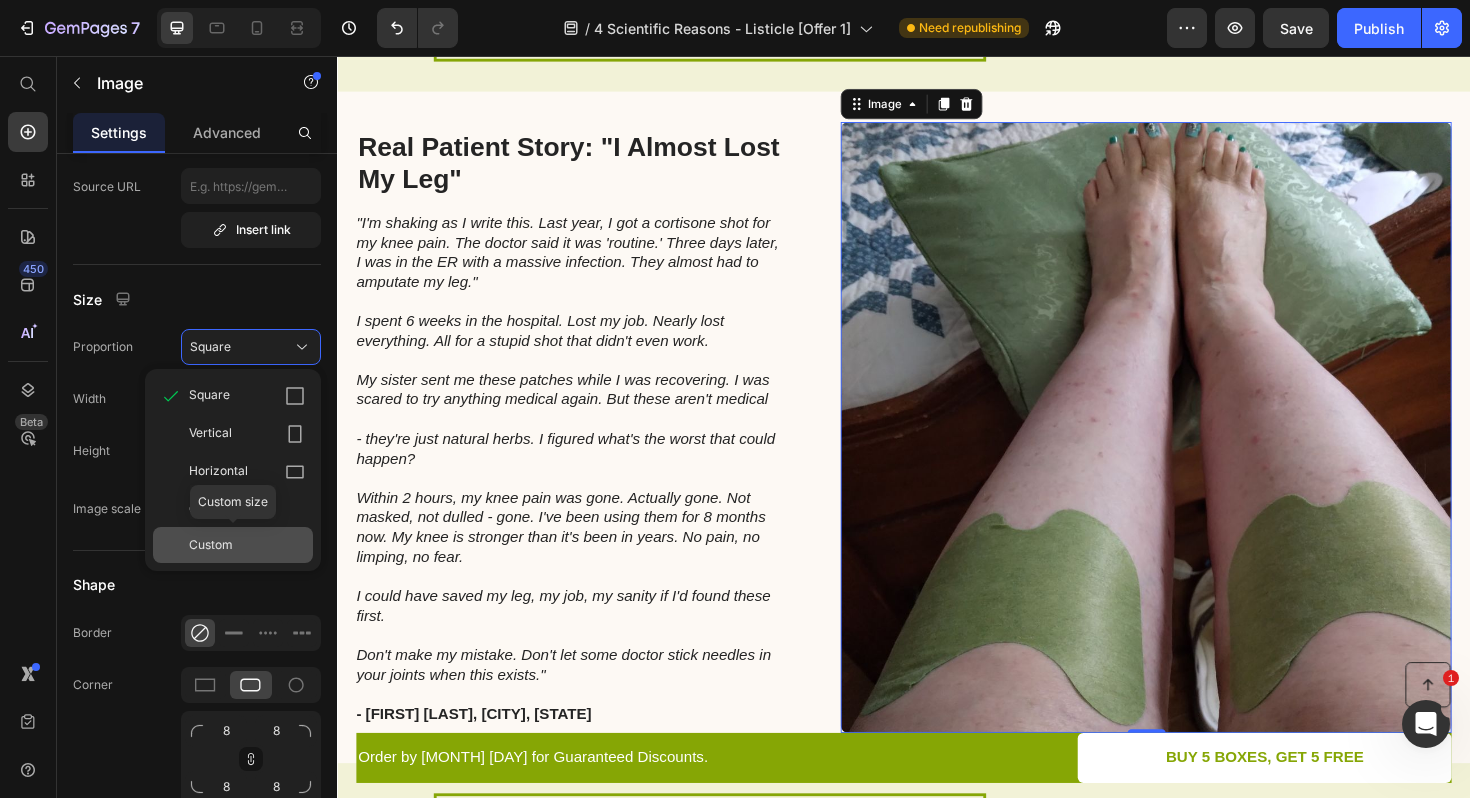 click on "Custom" at bounding box center [247, 545] 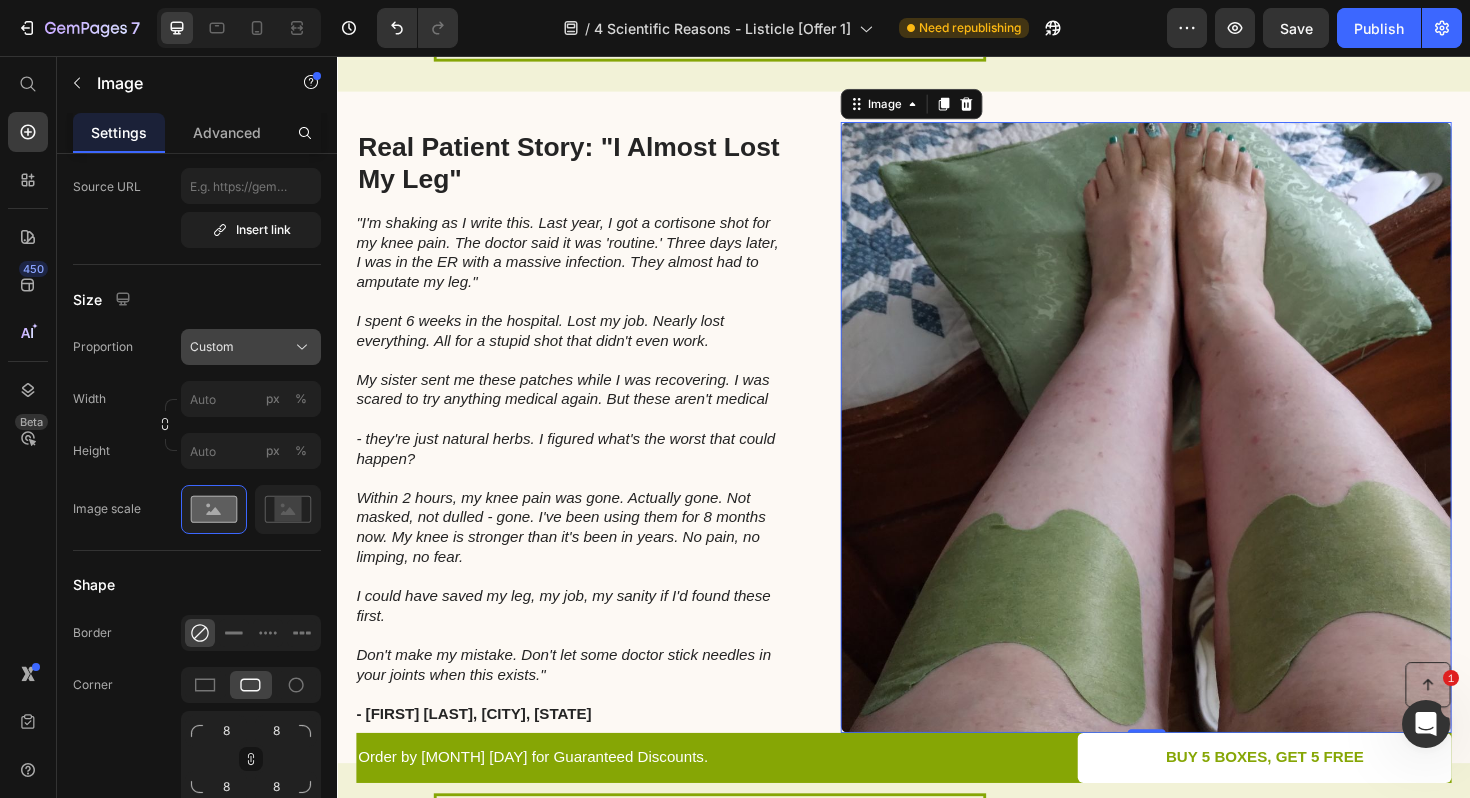 click on "Custom" at bounding box center (212, 347) 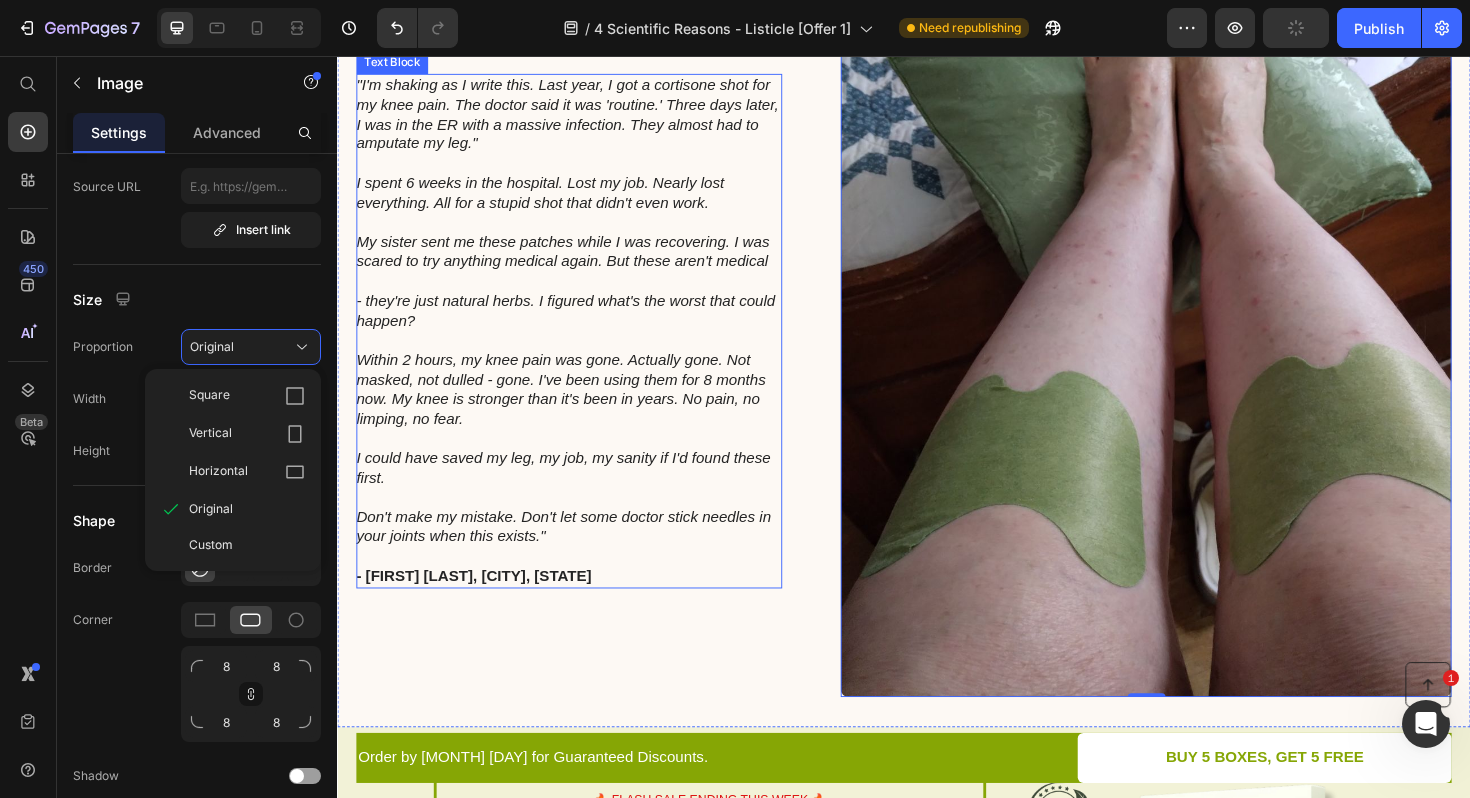 scroll, scrollTop: 2766, scrollLeft: 0, axis: vertical 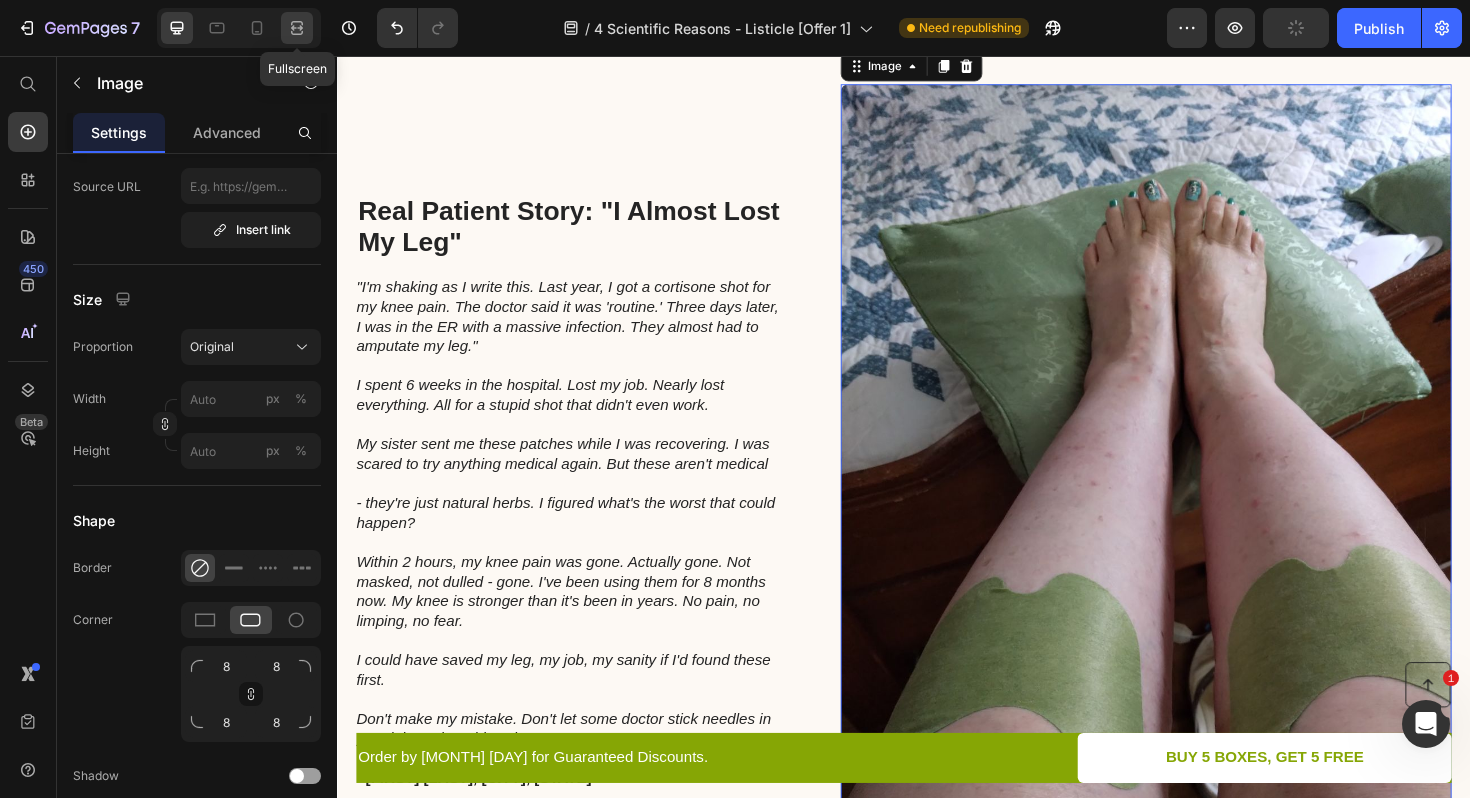 click 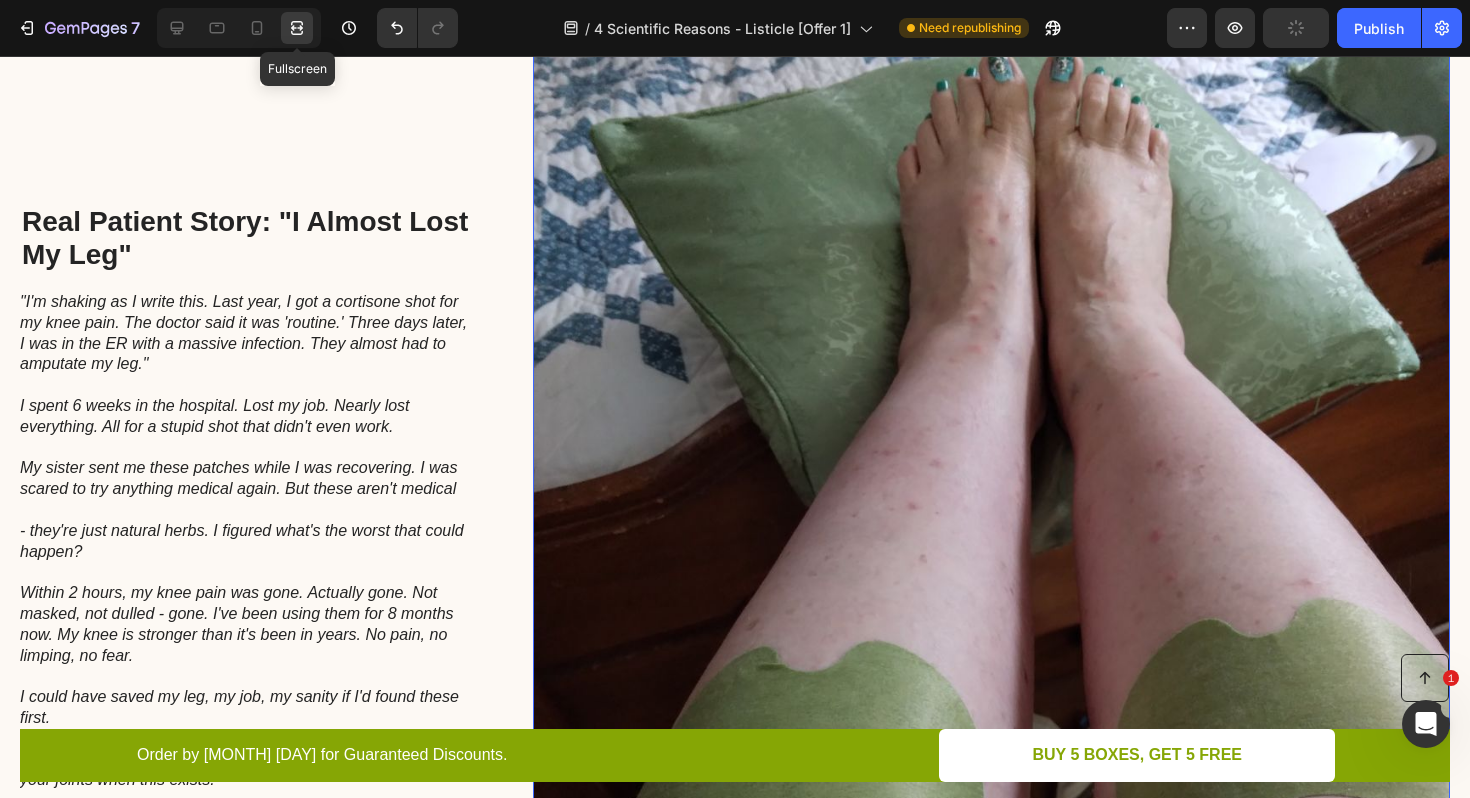 scroll, scrollTop: 2946, scrollLeft: 0, axis: vertical 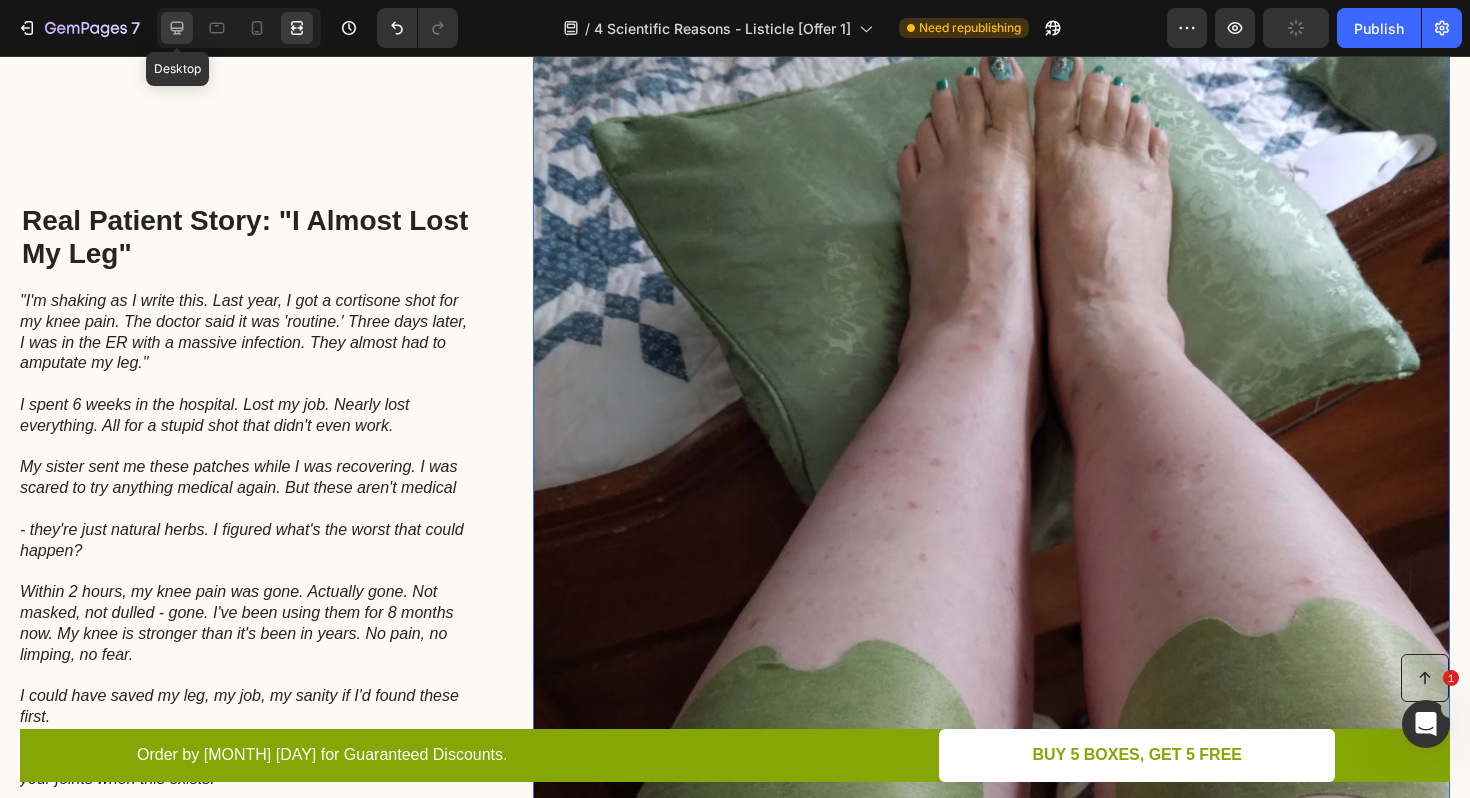 click 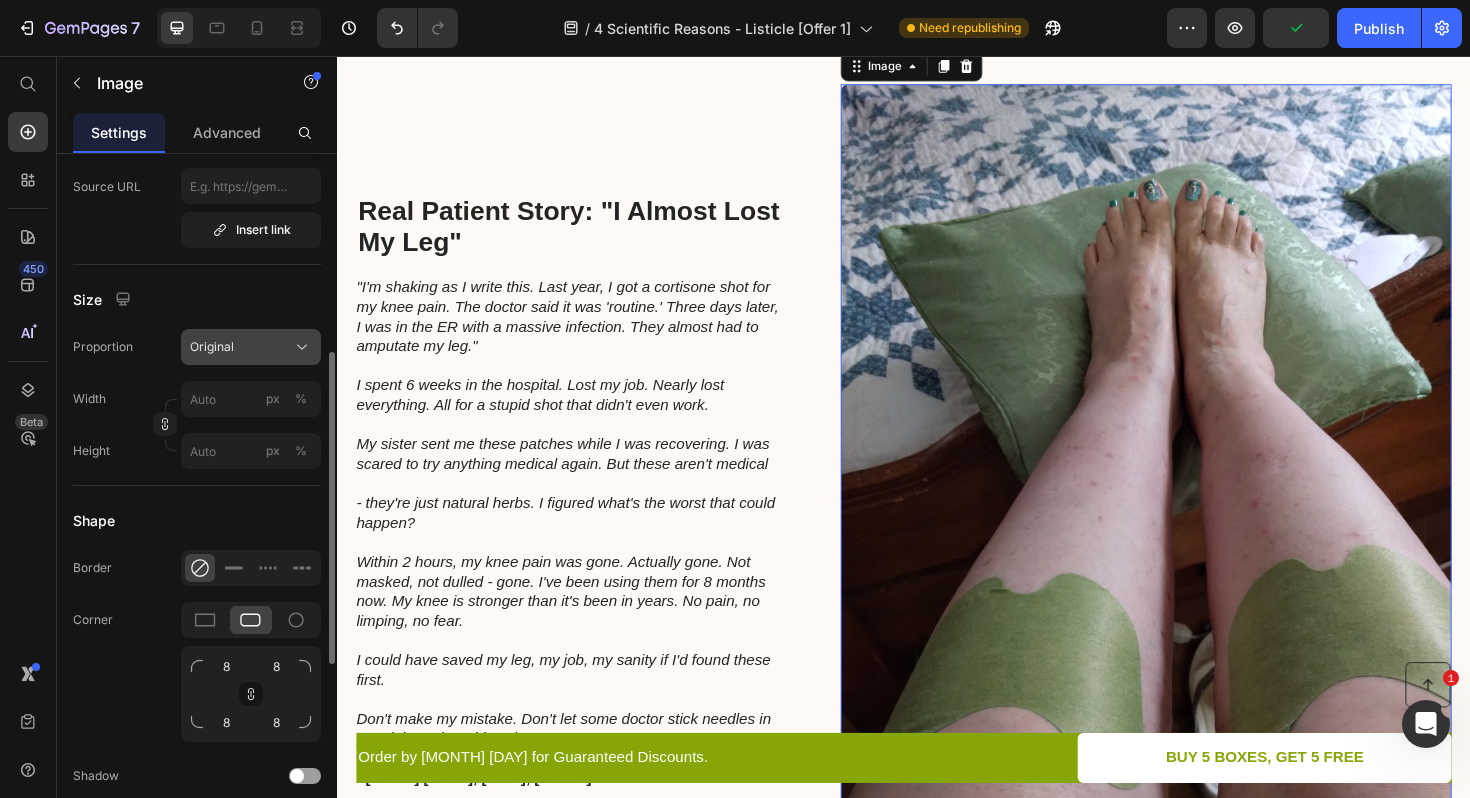 click on "Original" at bounding box center [251, 347] 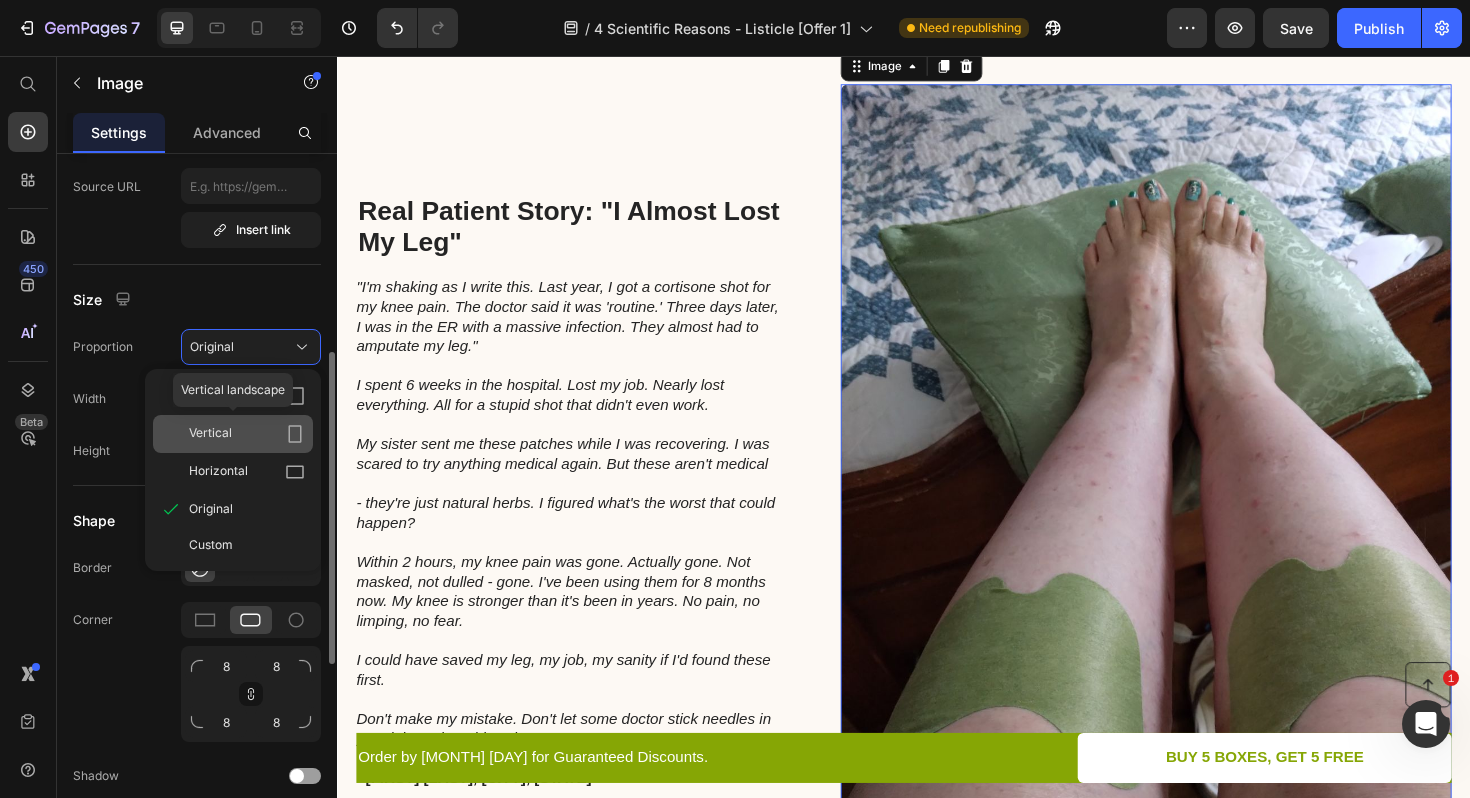 click on "Vertical" at bounding box center [247, 434] 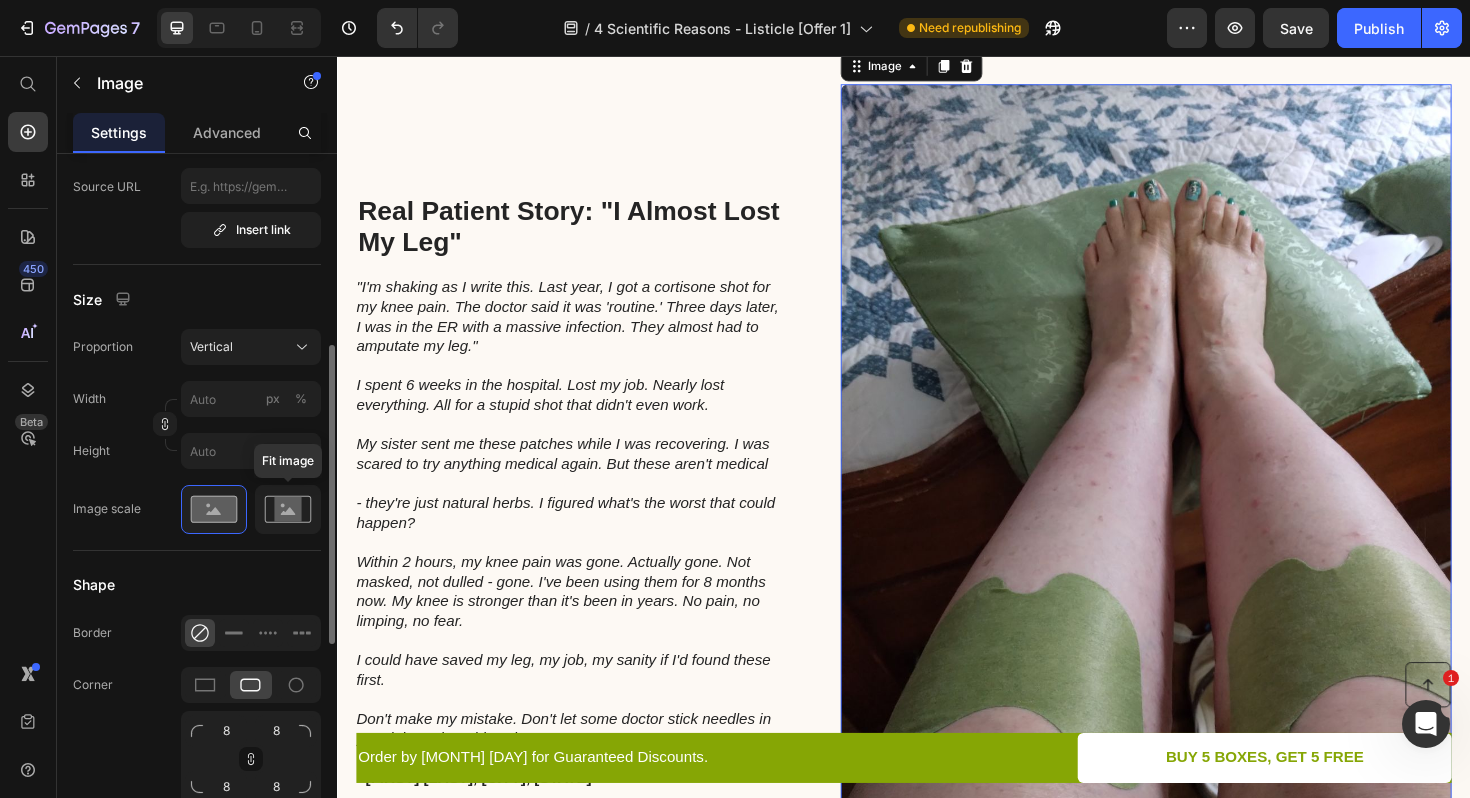 click 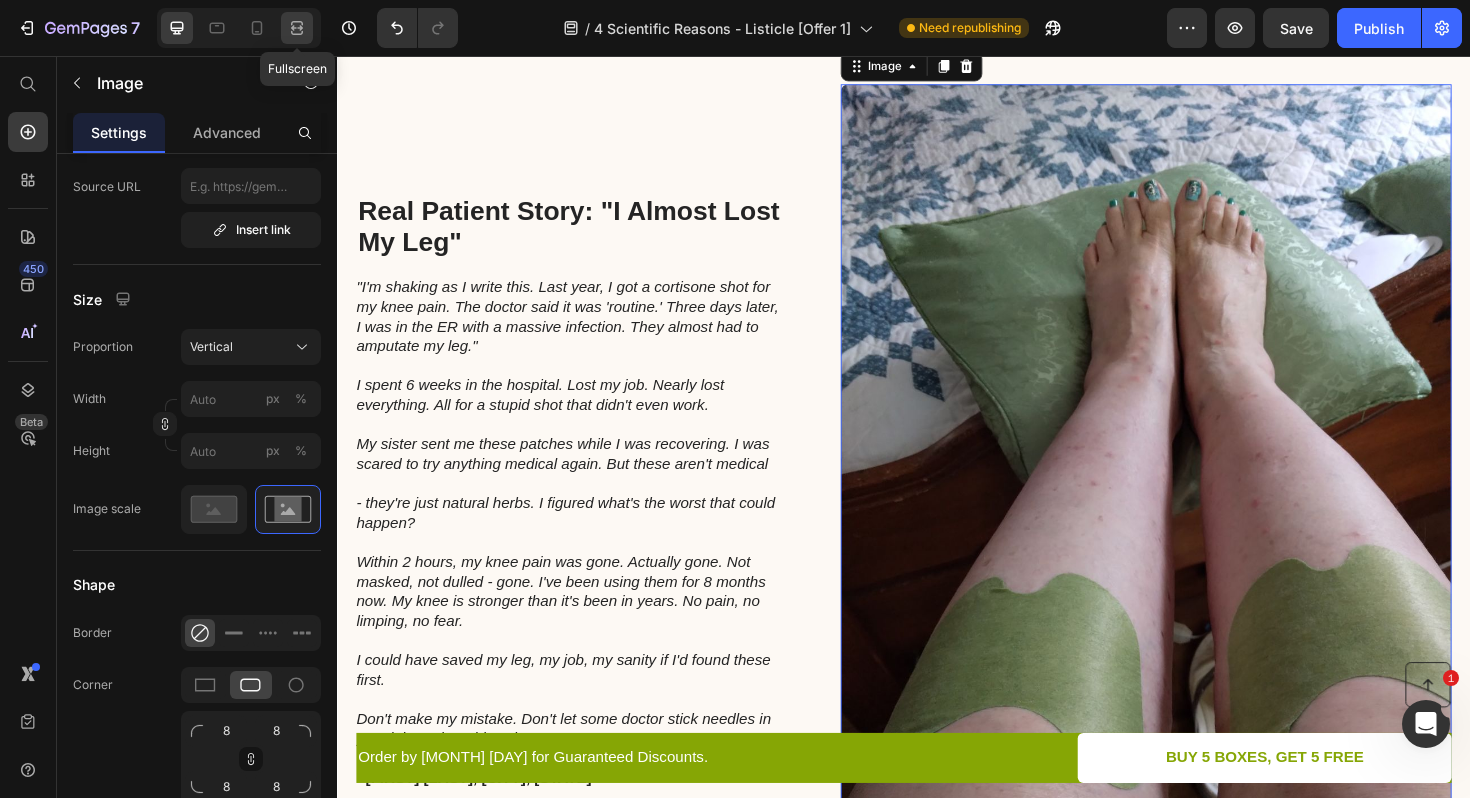 click 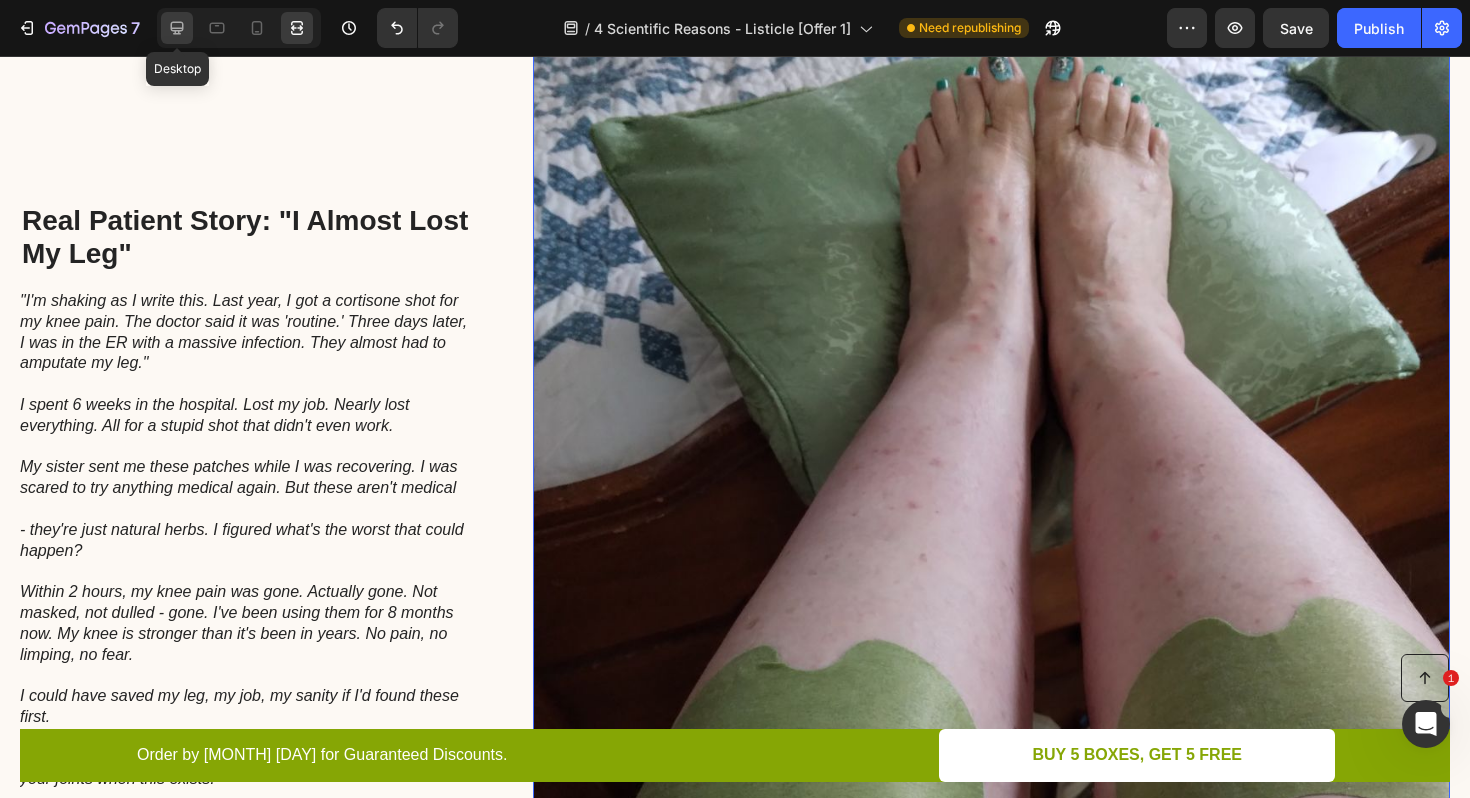 click 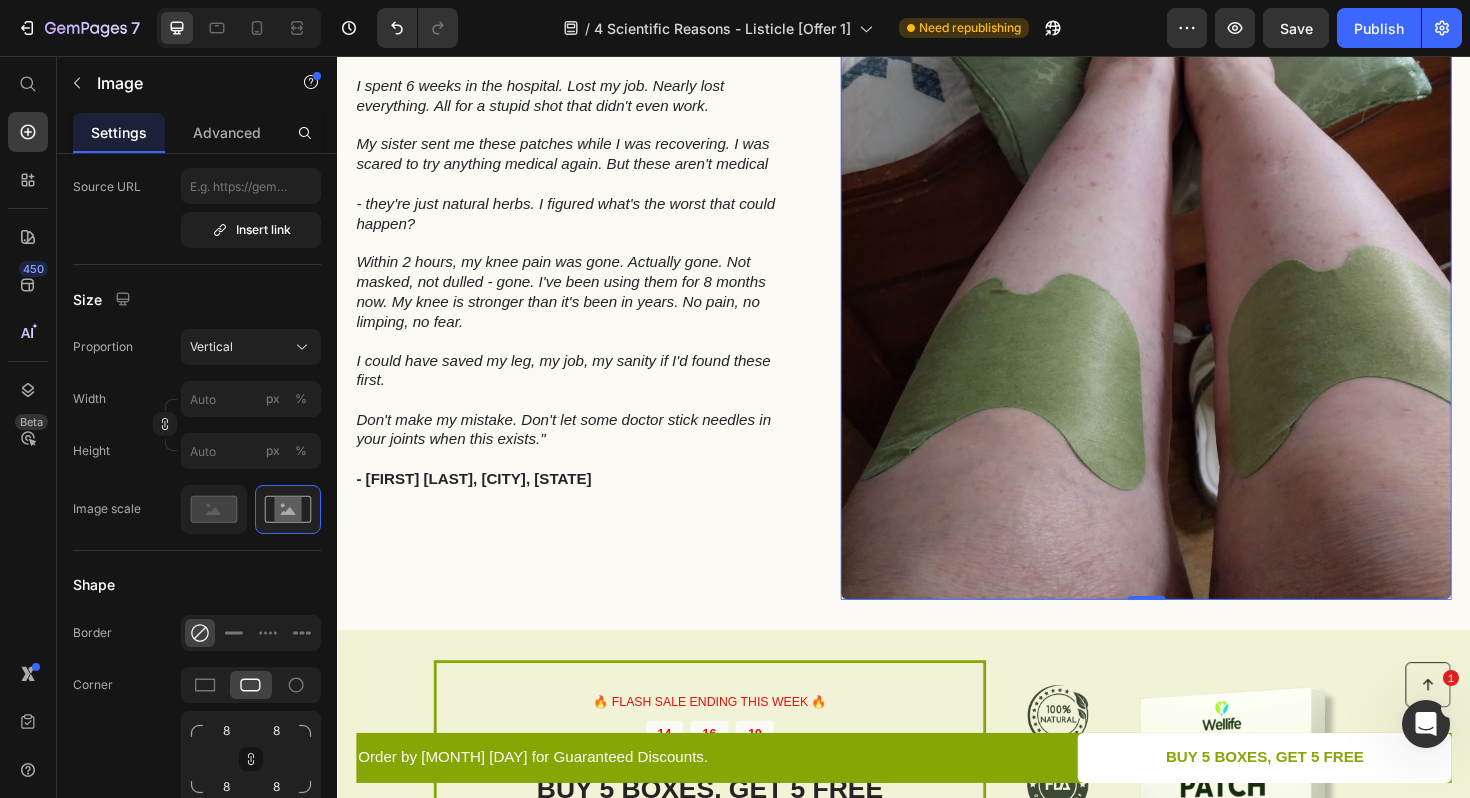scroll, scrollTop: 3115, scrollLeft: 0, axis: vertical 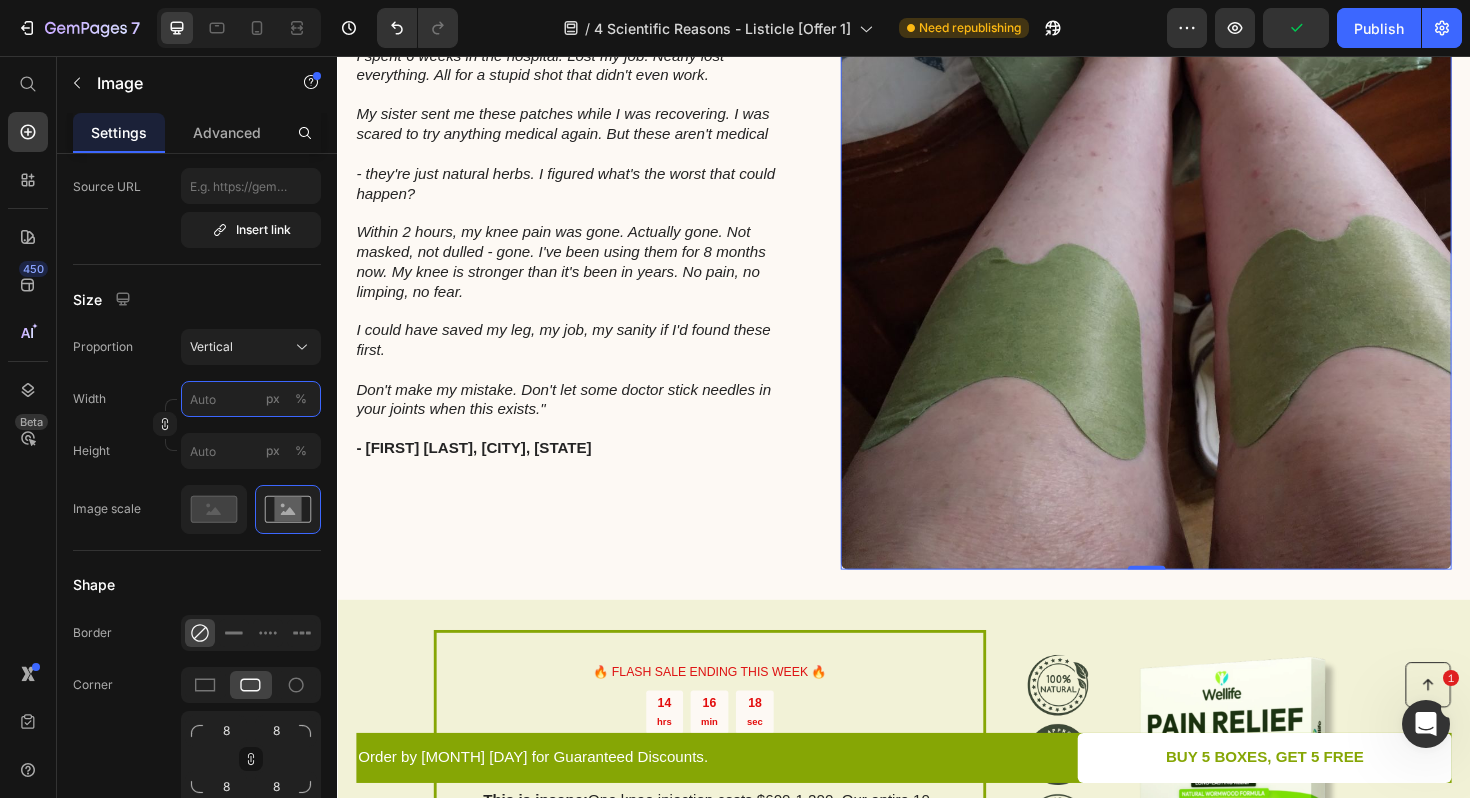 click on "px %" at bounding box center [251, 399] 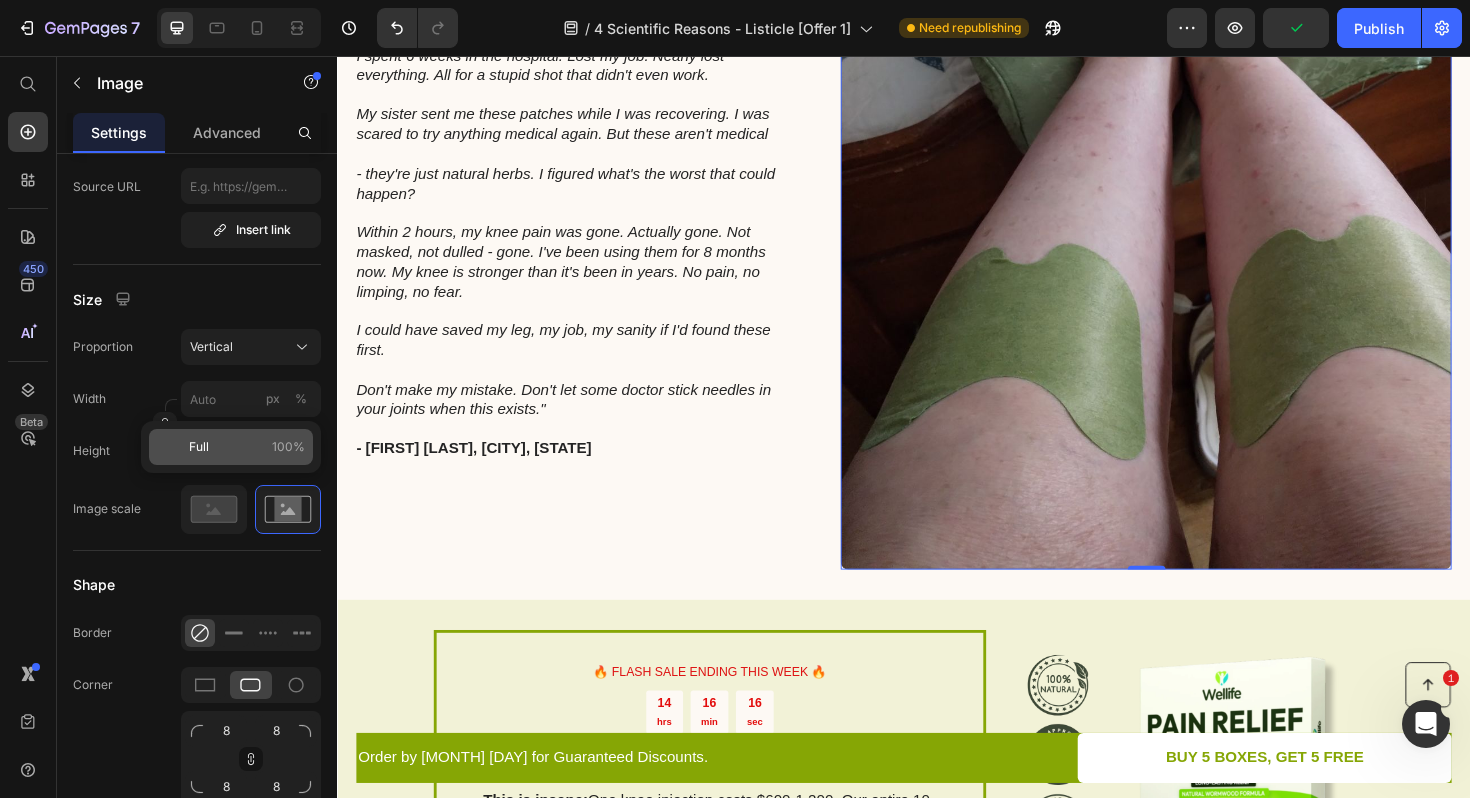 click on "Full 100%" at bounding box center (247, 447) 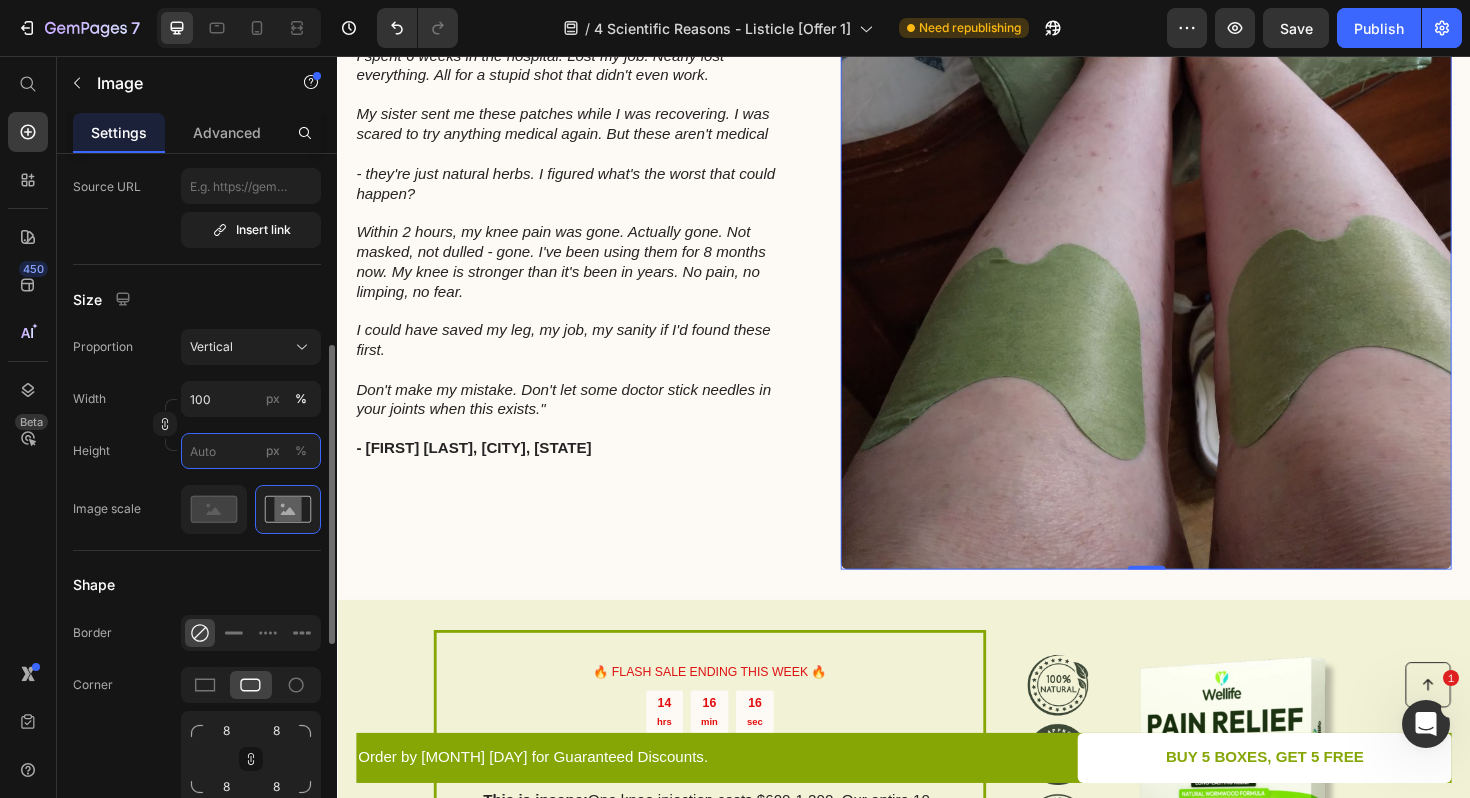 click on "px %" at bounding box center [251, 451] 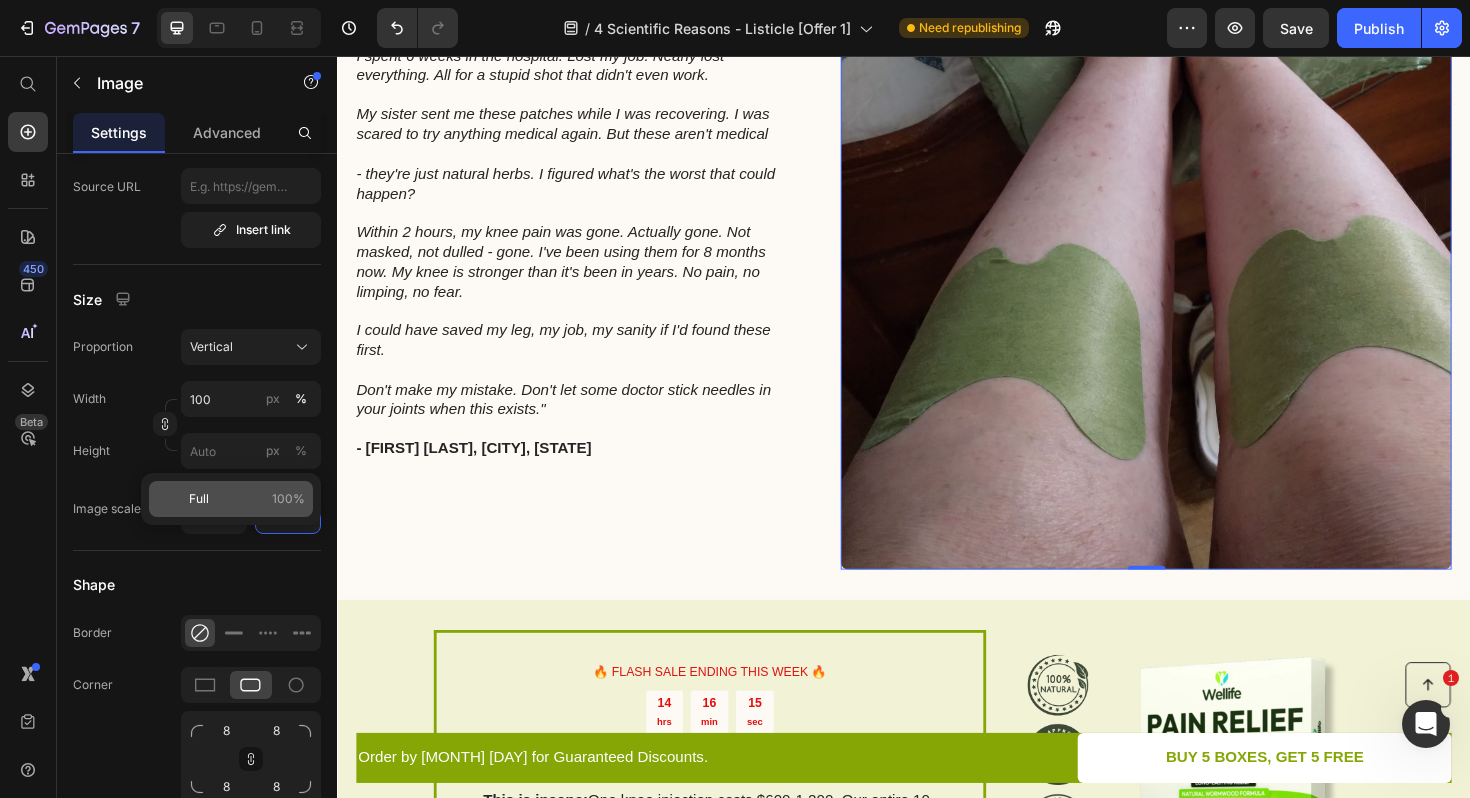 click on "Full 100%" at bounding box center (247, 499) 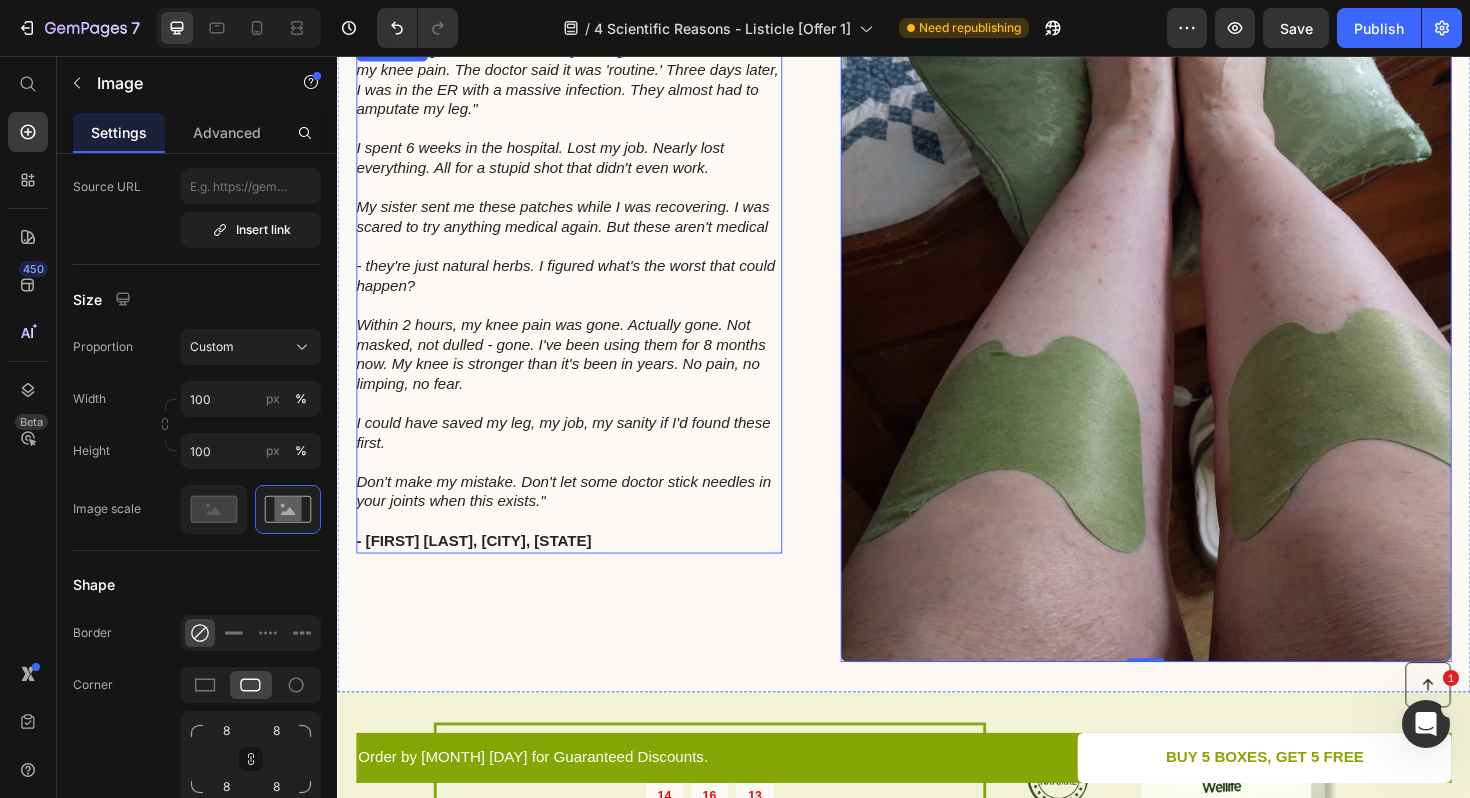 scroll, scrollTop: 2737, scrollLeft: 0, axis: vertical 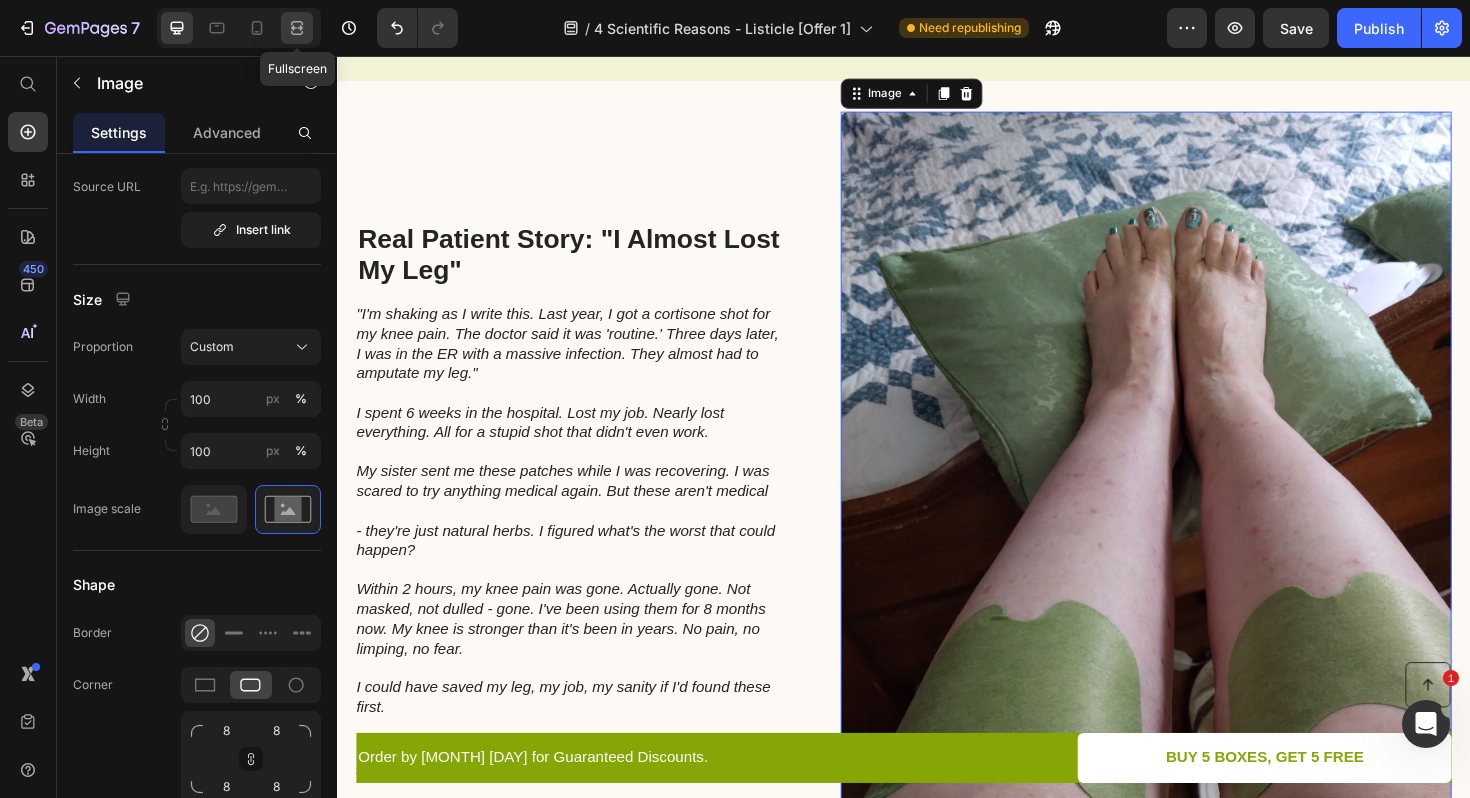 click 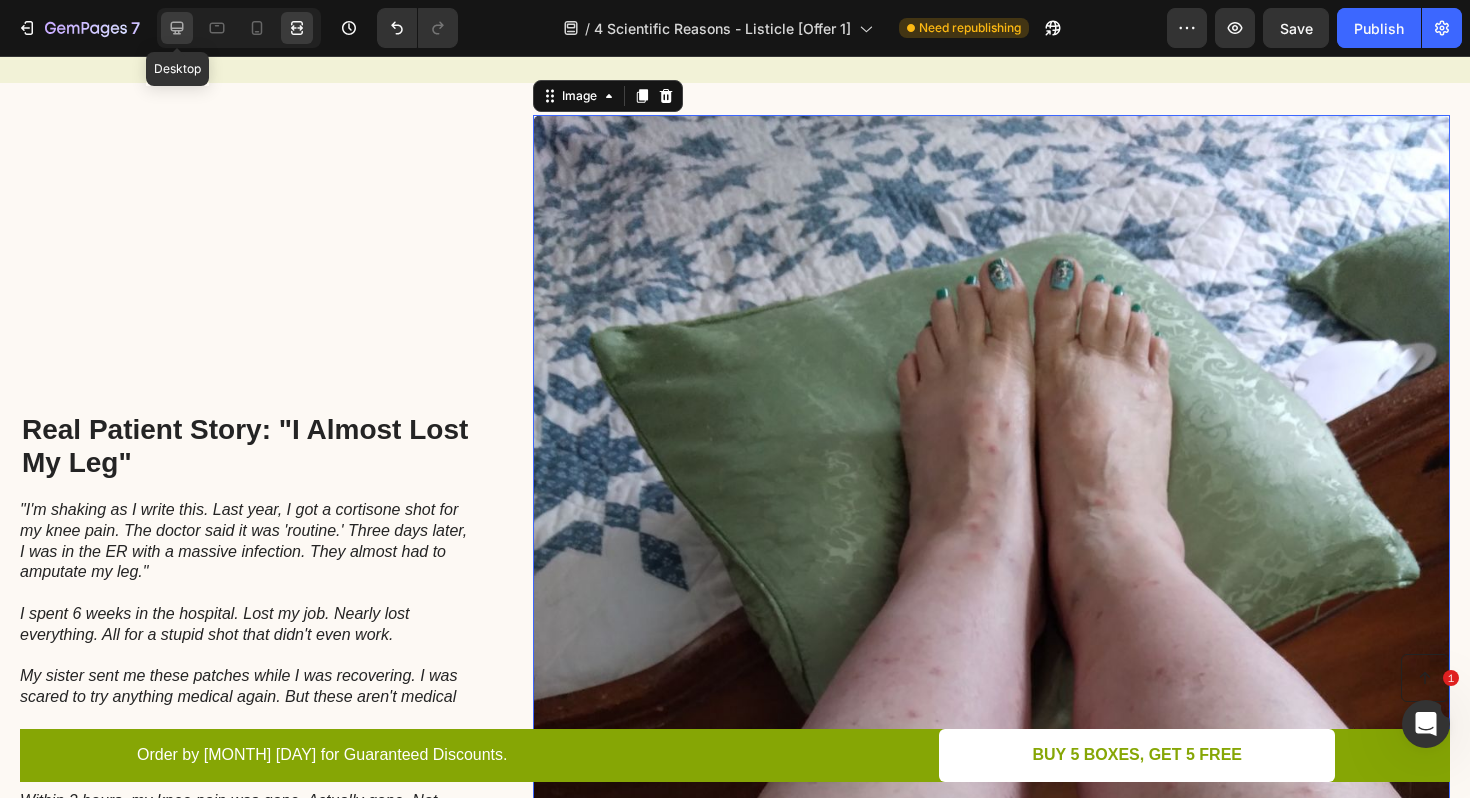 click 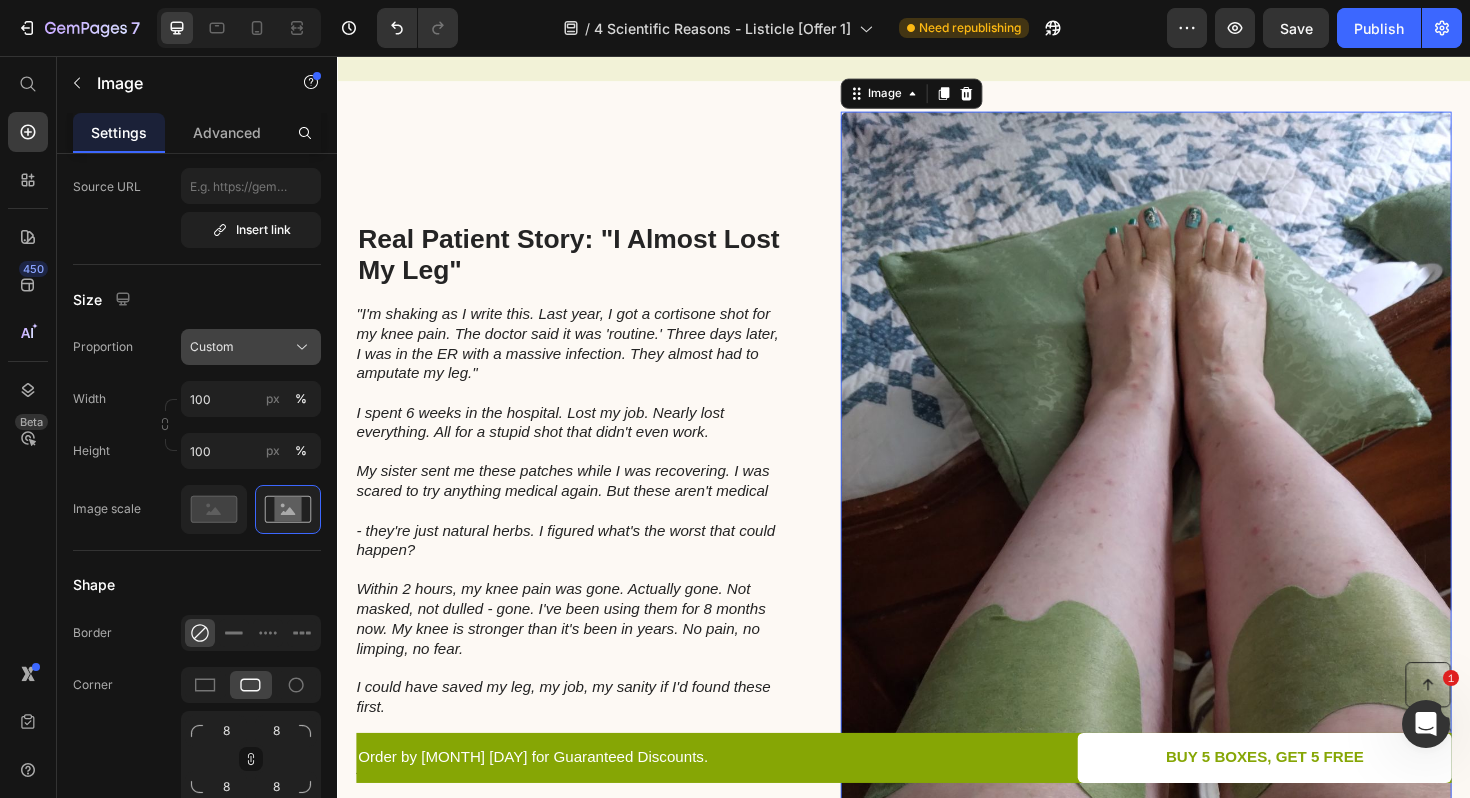 click on "Custom" 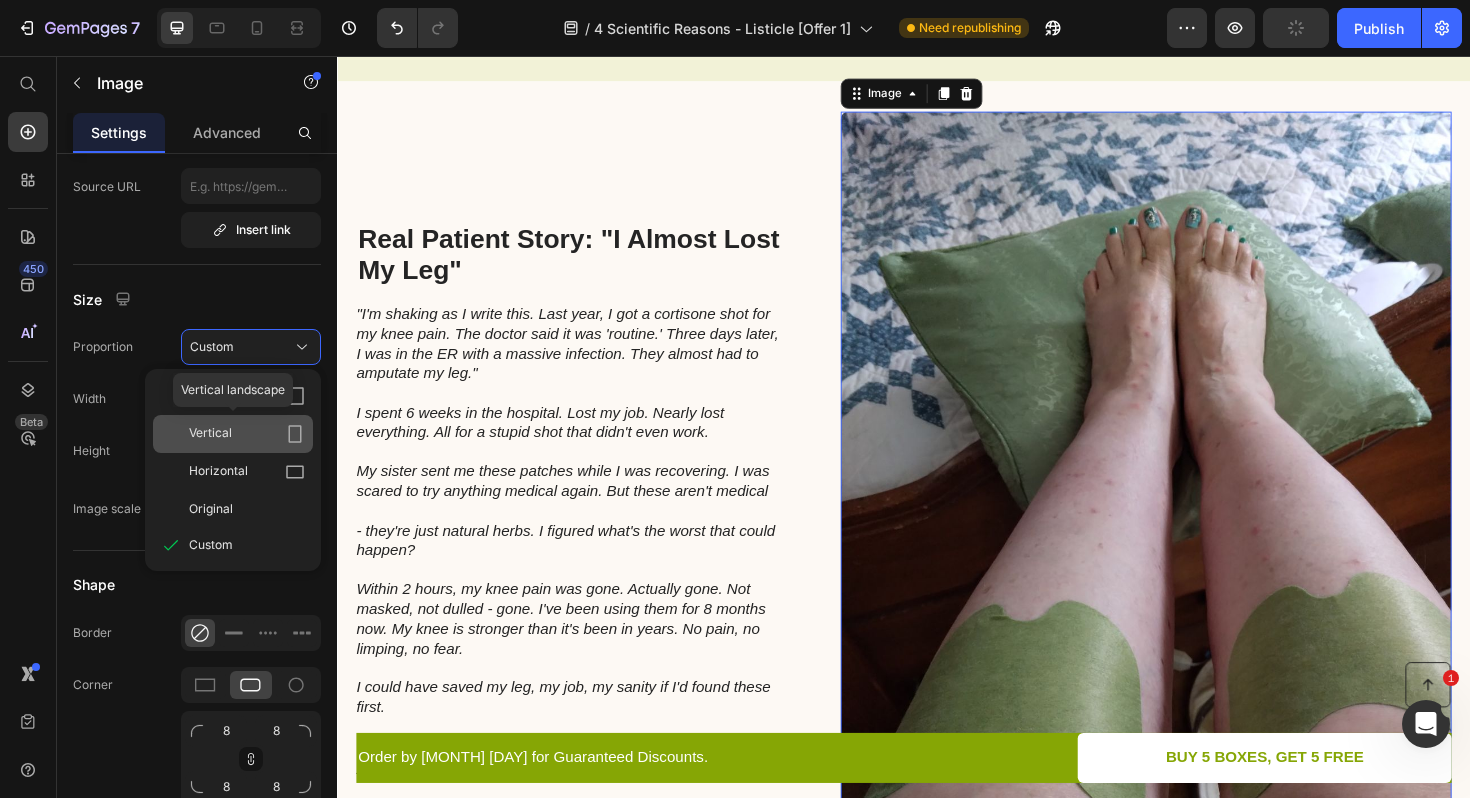 click 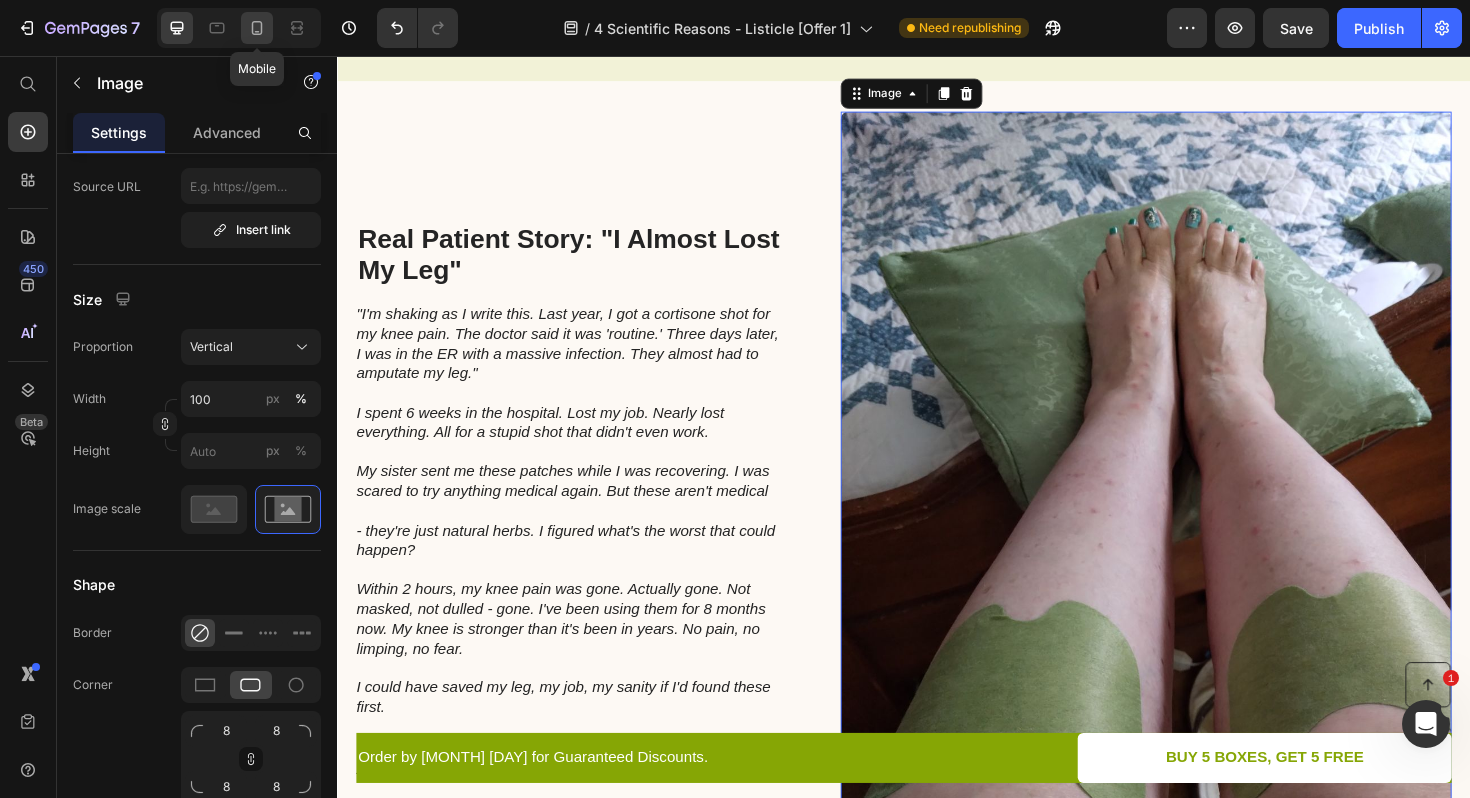 click 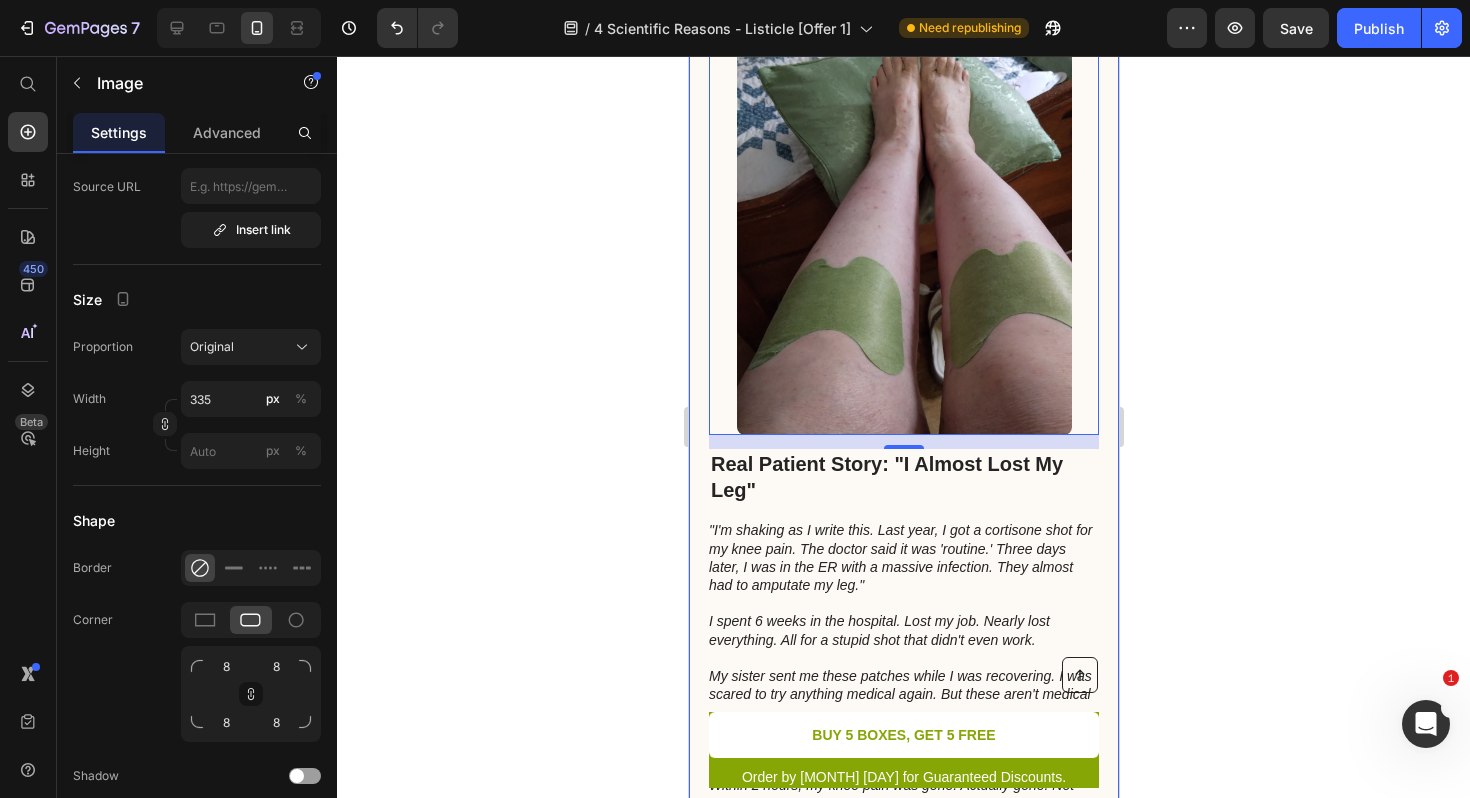 scroll, scrollTop: 3610, scrollLeft: 0, axis: vertical 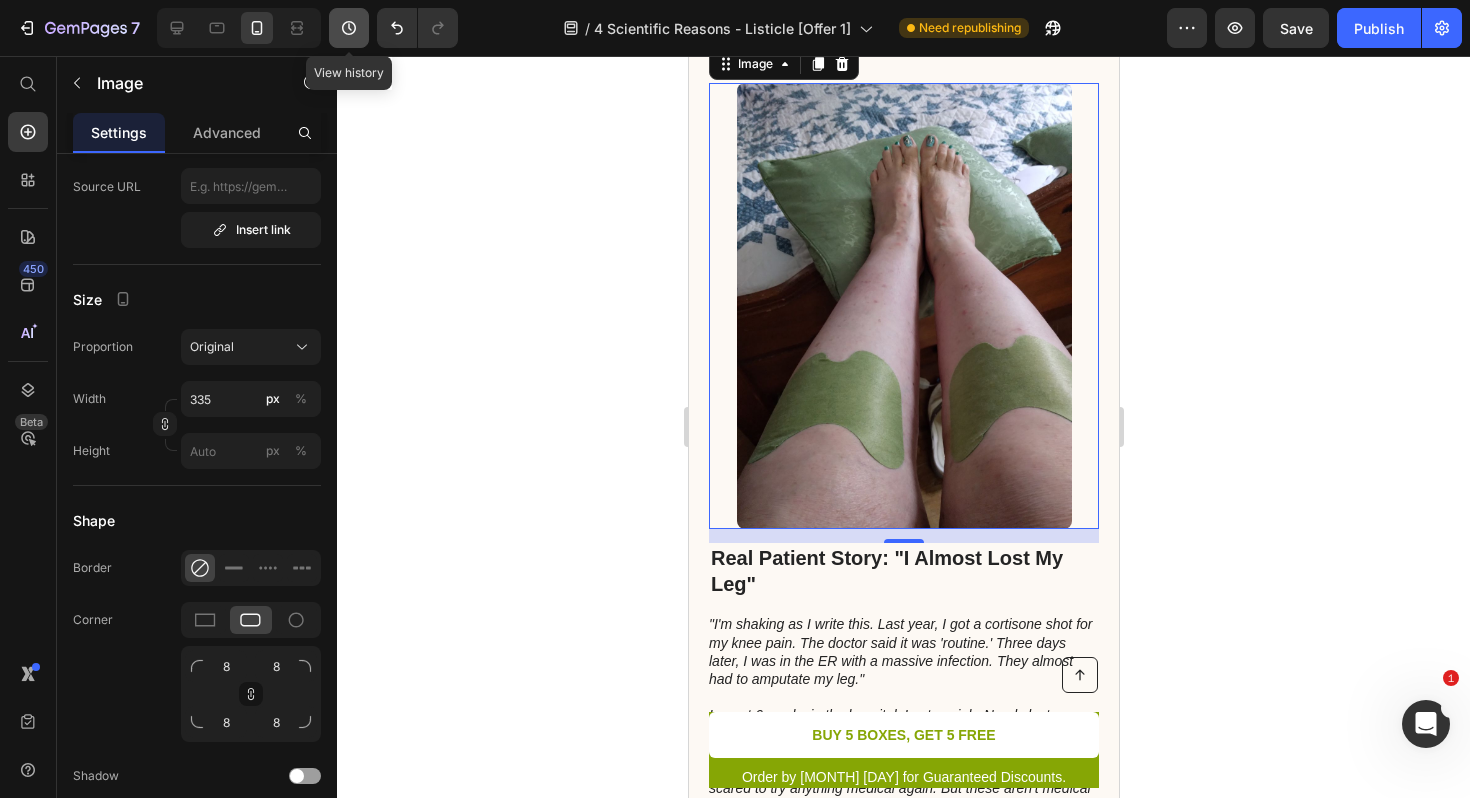 click 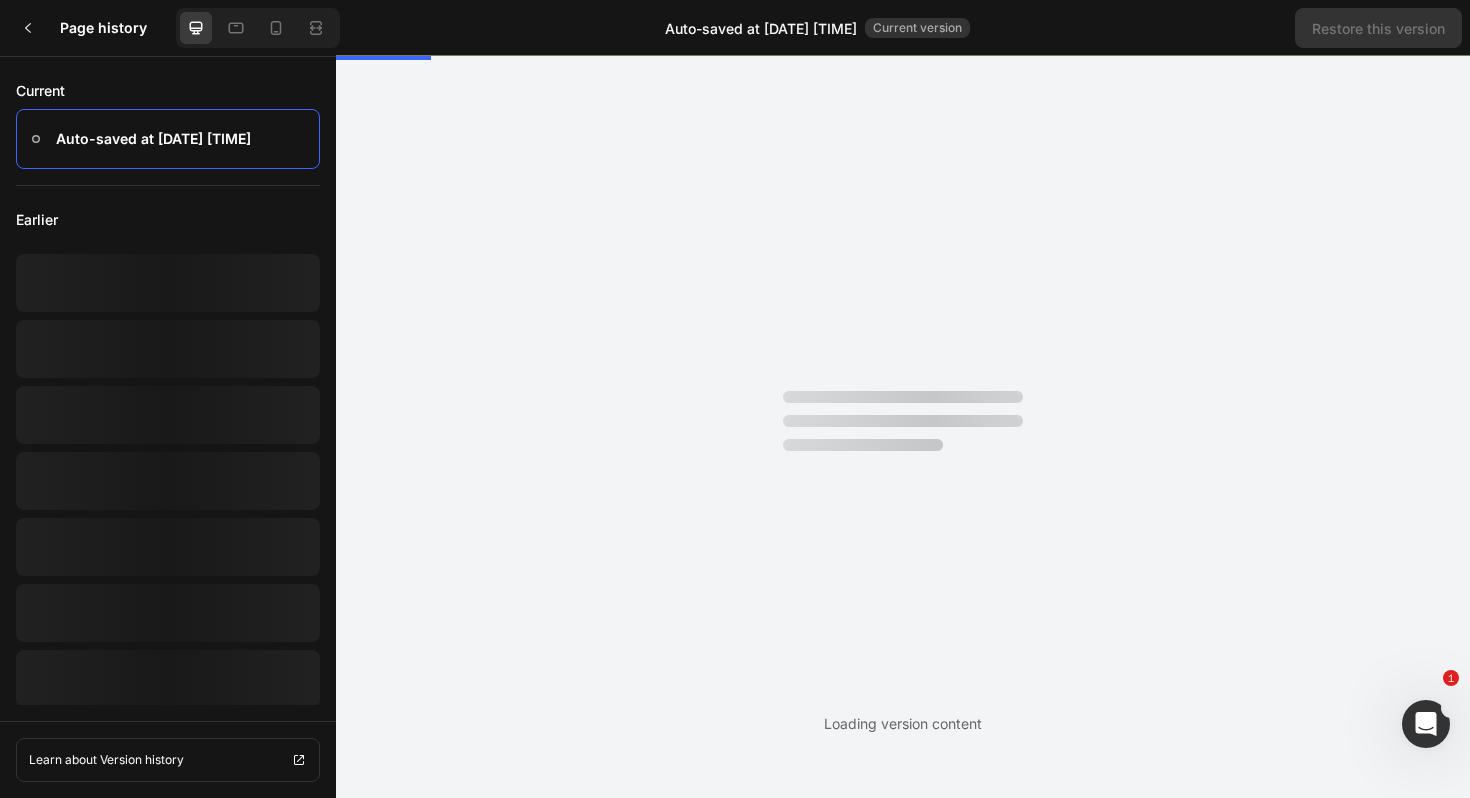 scroll, scrollTop: 0, scrollLeft: 0, axis: both 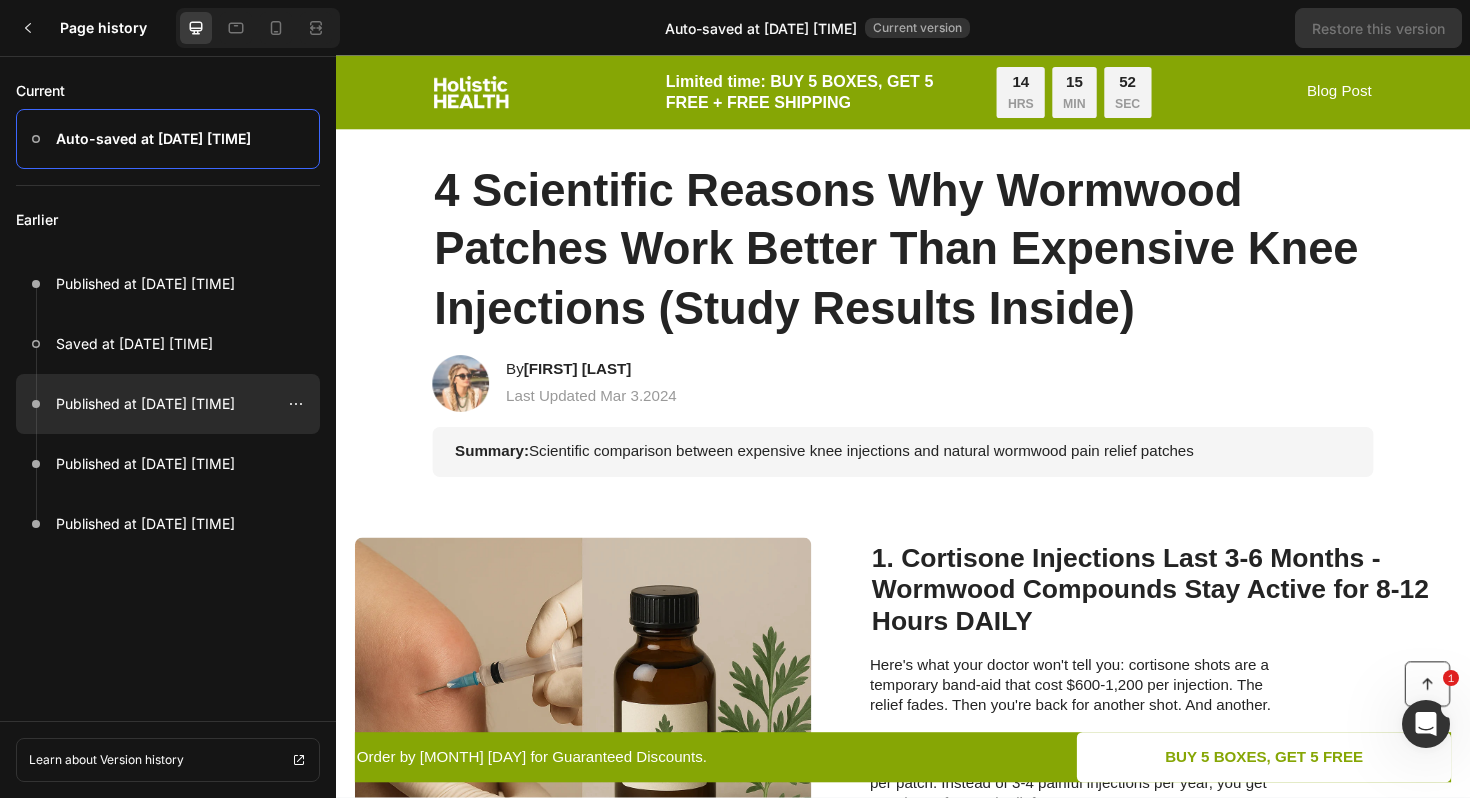 click on "Published at Jul 13, 18:39:33" at bounding box center [145, 404] 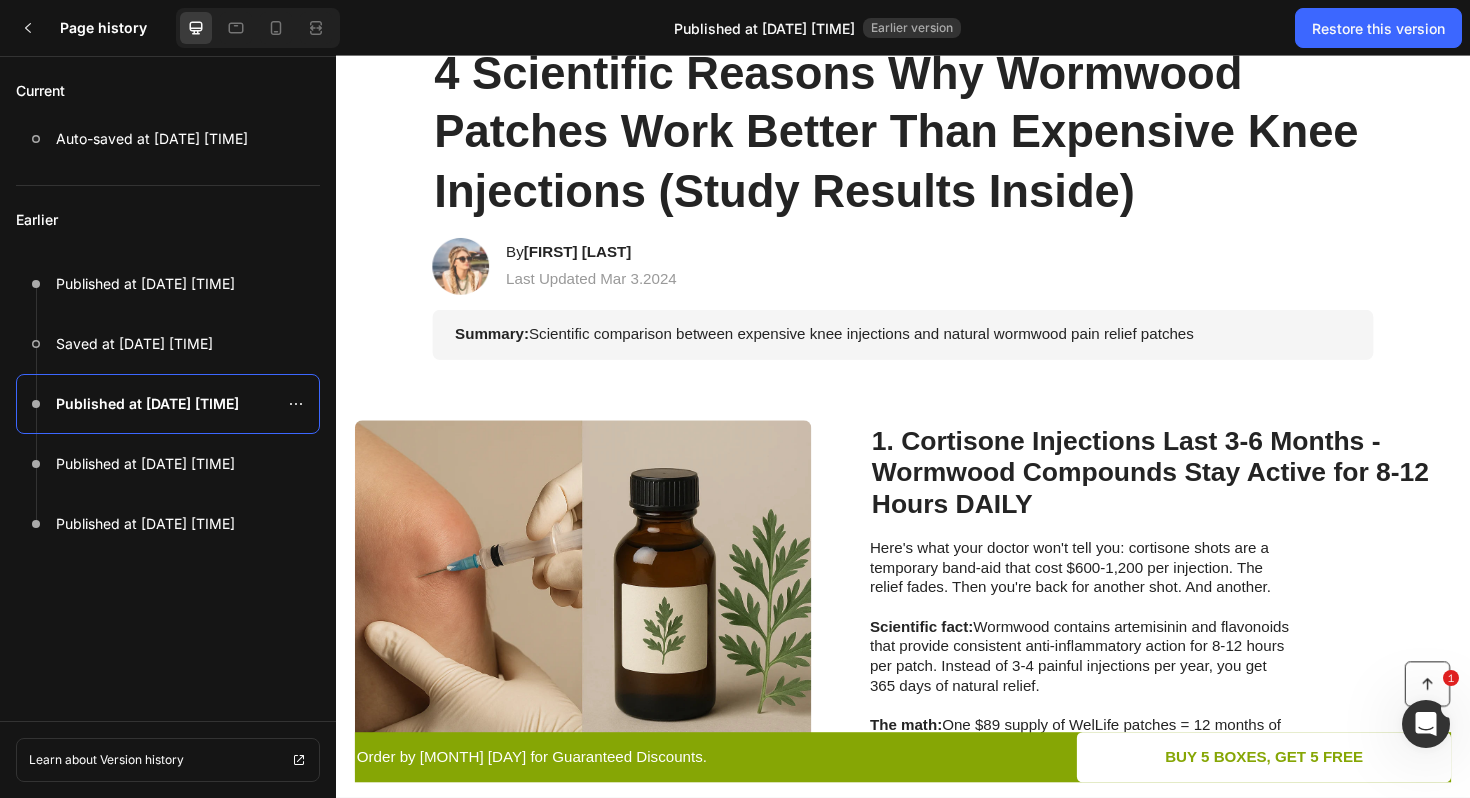 scroll, scrollTop: 0, scrollLeft: 0, axis: both 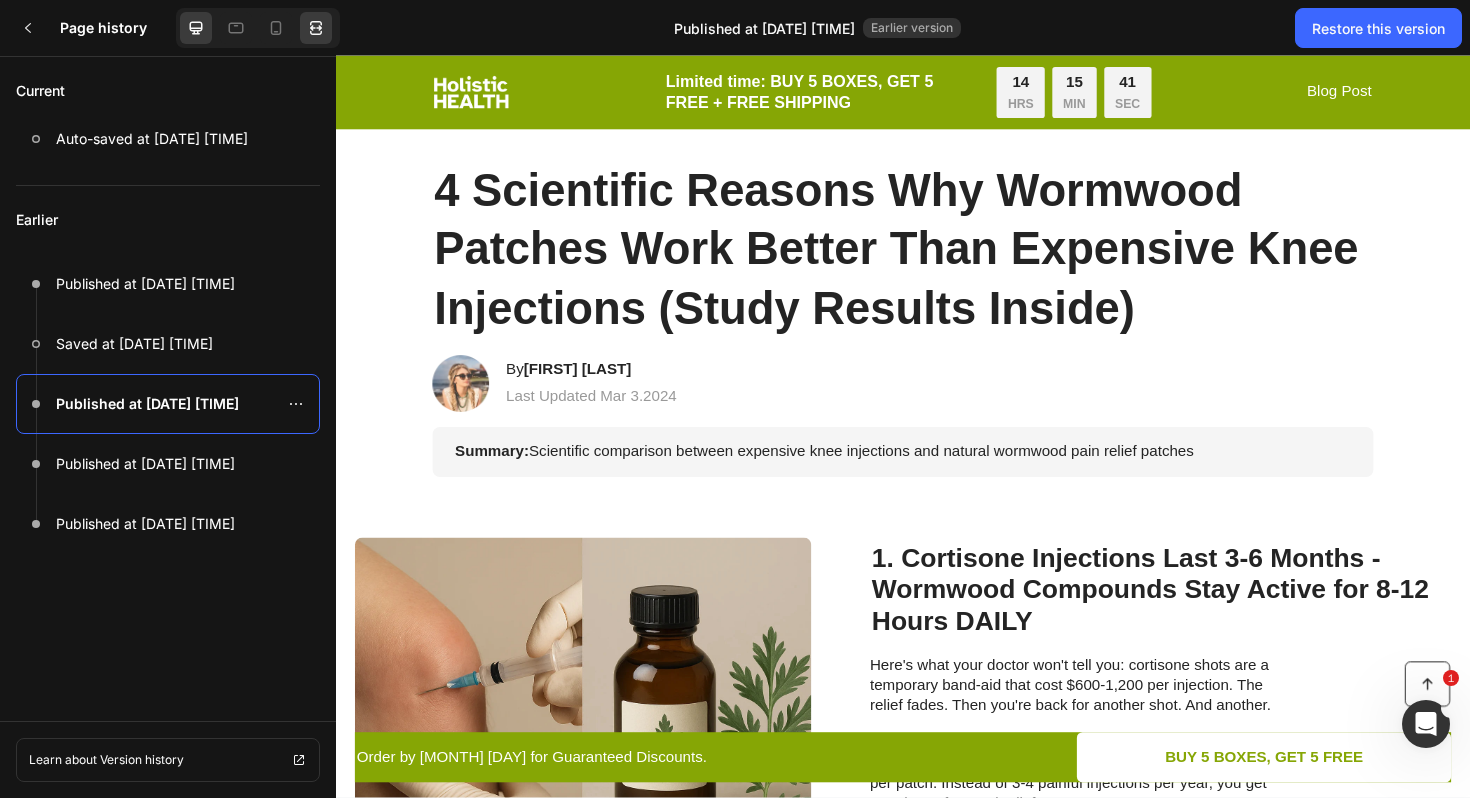 click 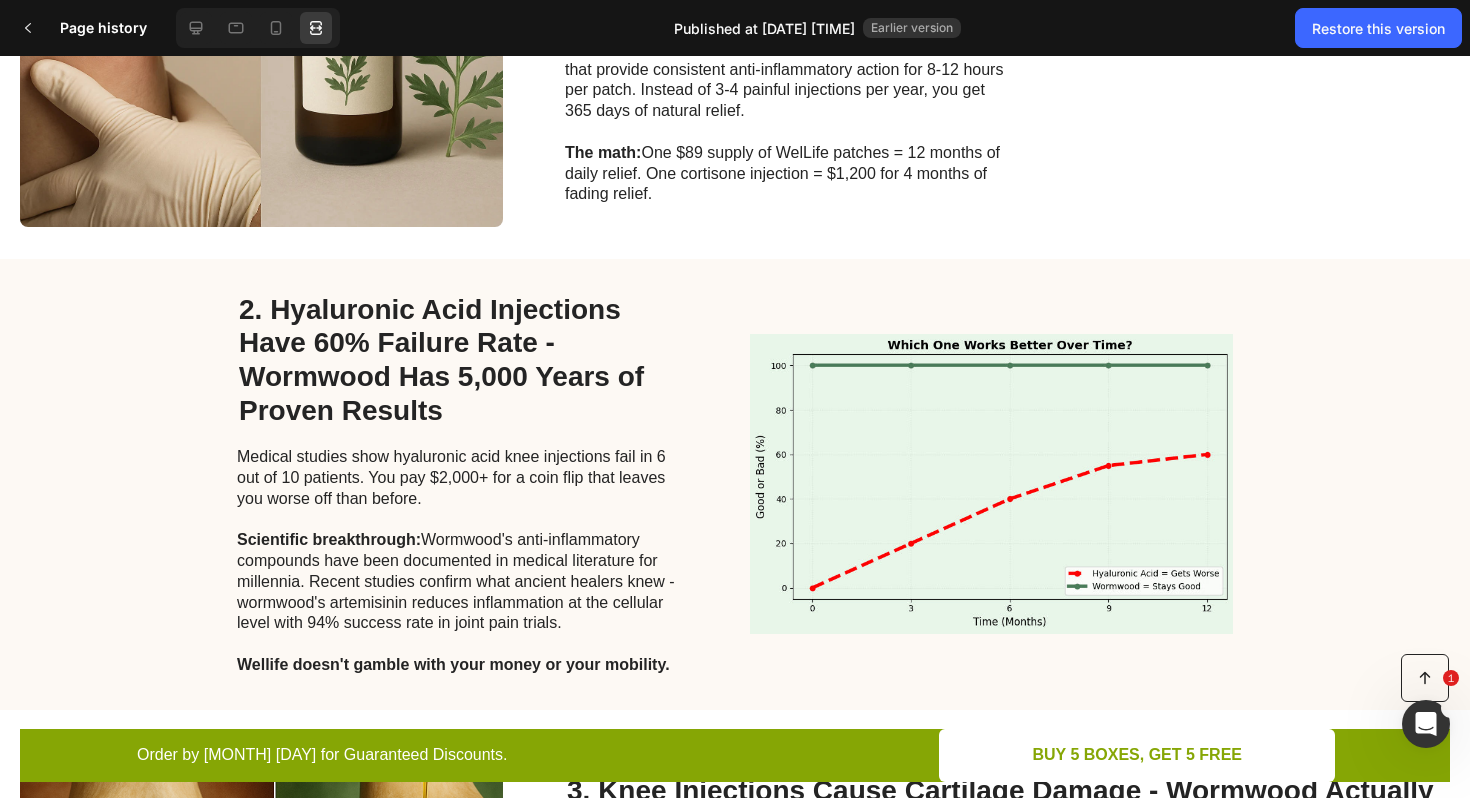 scroll, scrollTop: 0, scrollLeft: 0, axis: both 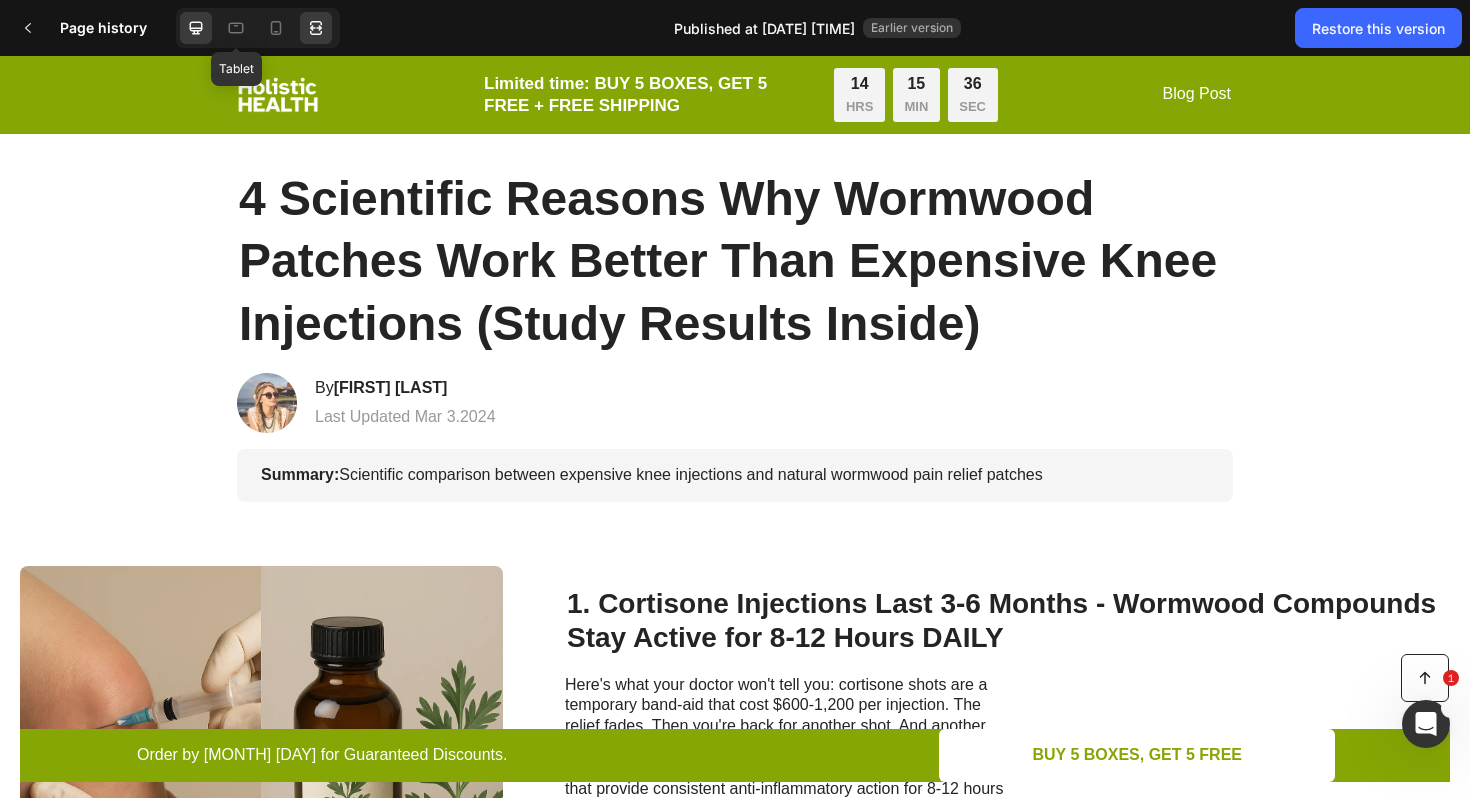 click 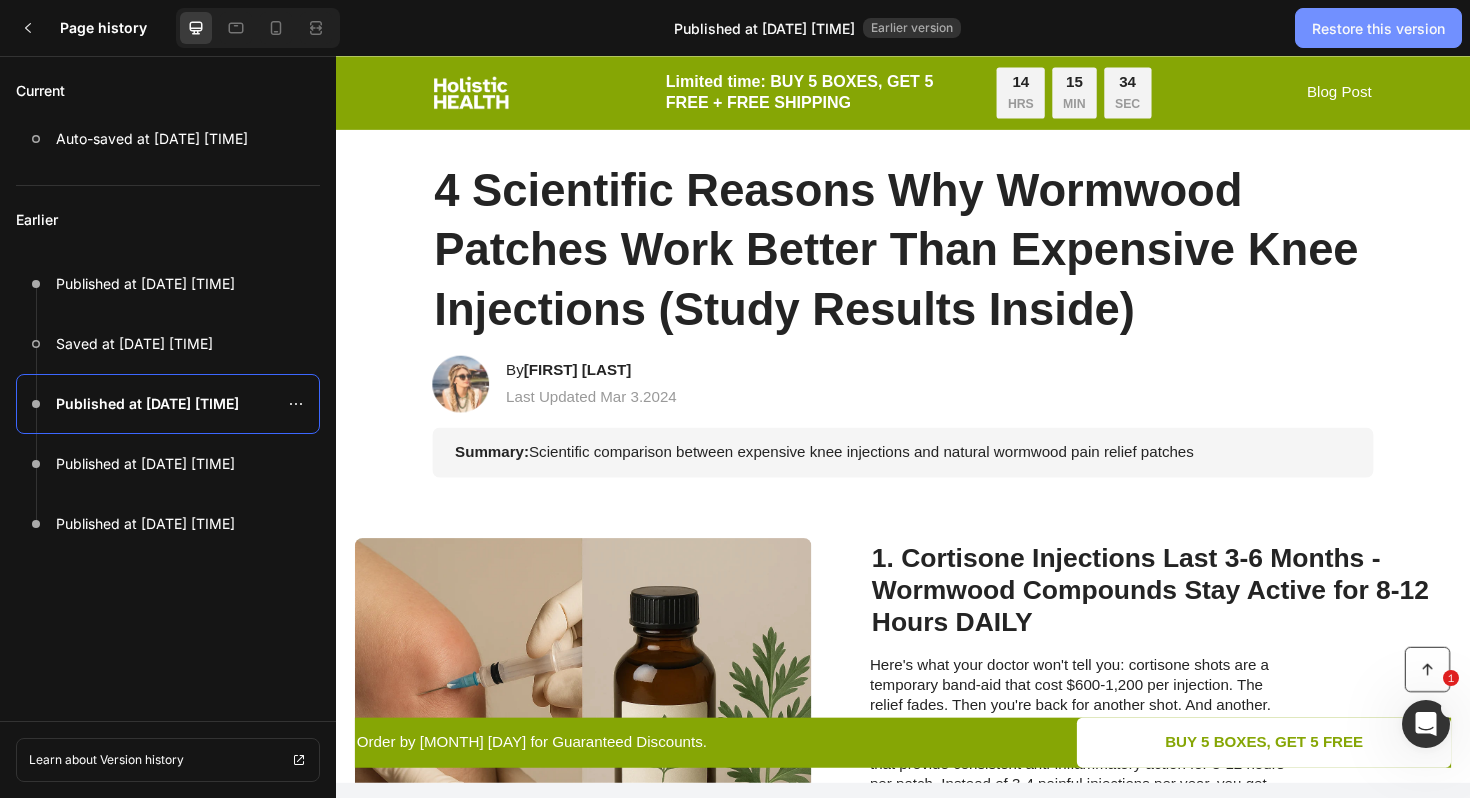 click on "Restore this version" at bounding box center [1378, 28] 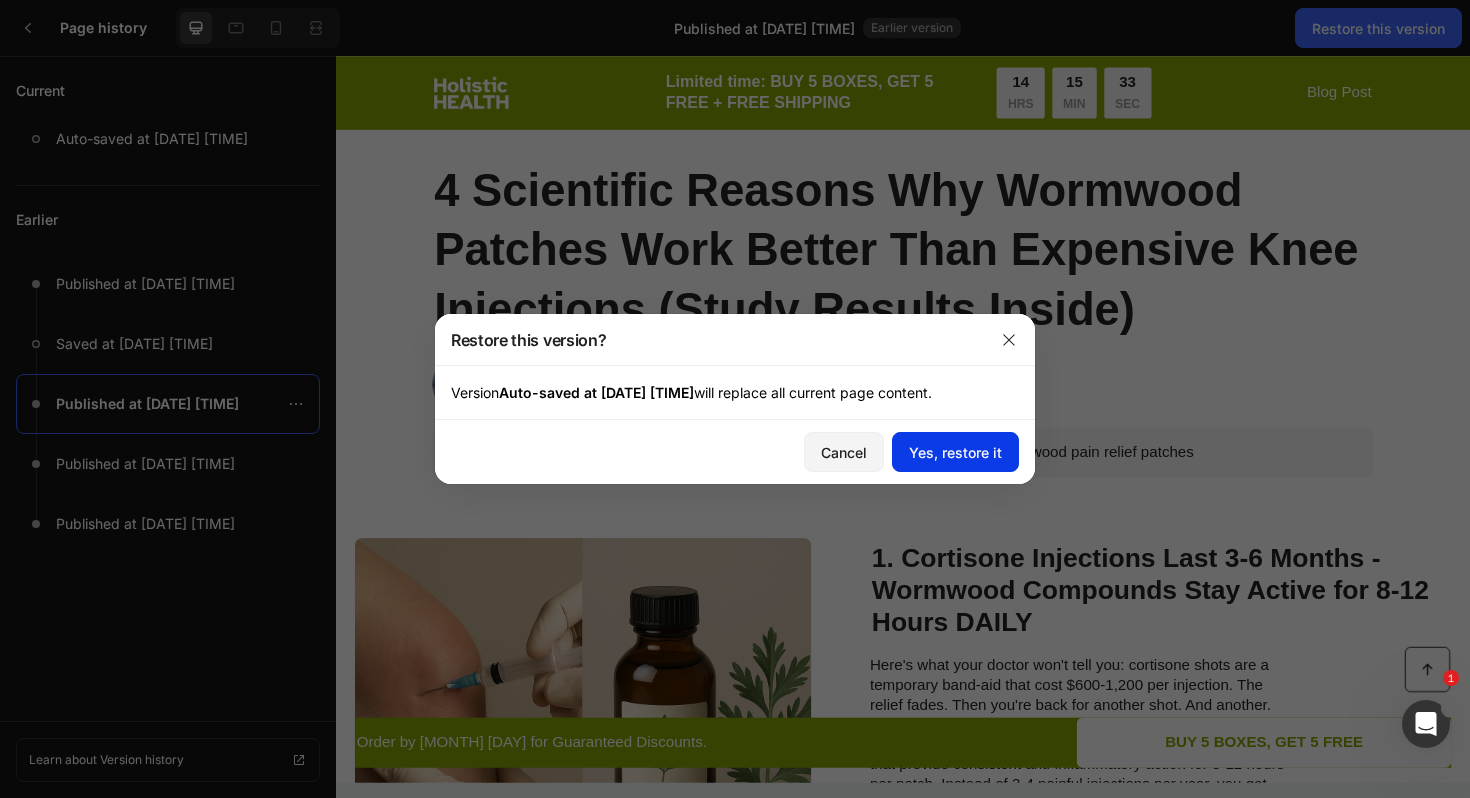 click on "Yes, restore it" at bounding box center (955, 452) 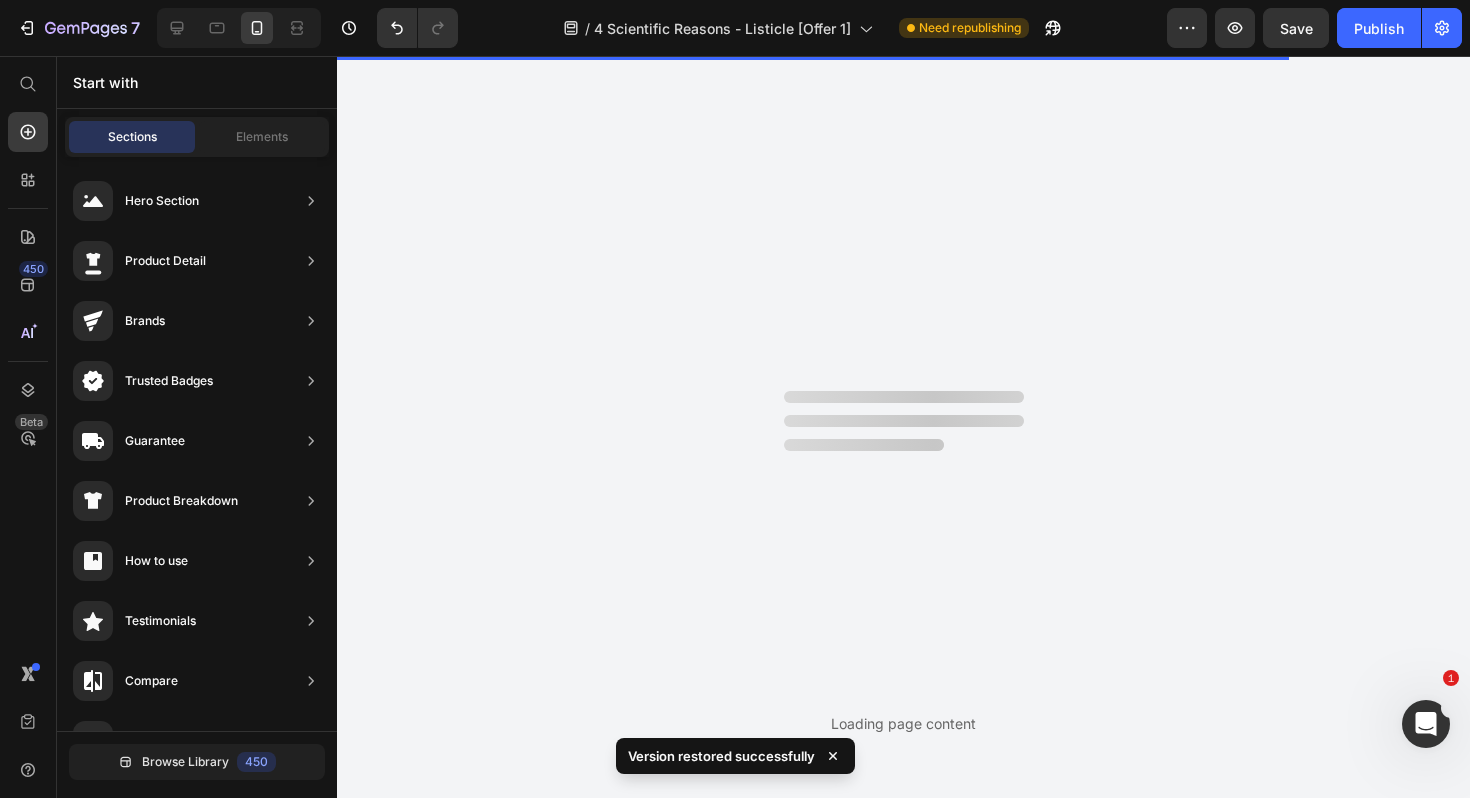 scroll, scrollTop: 0, scrollLeft: 0, axis: both 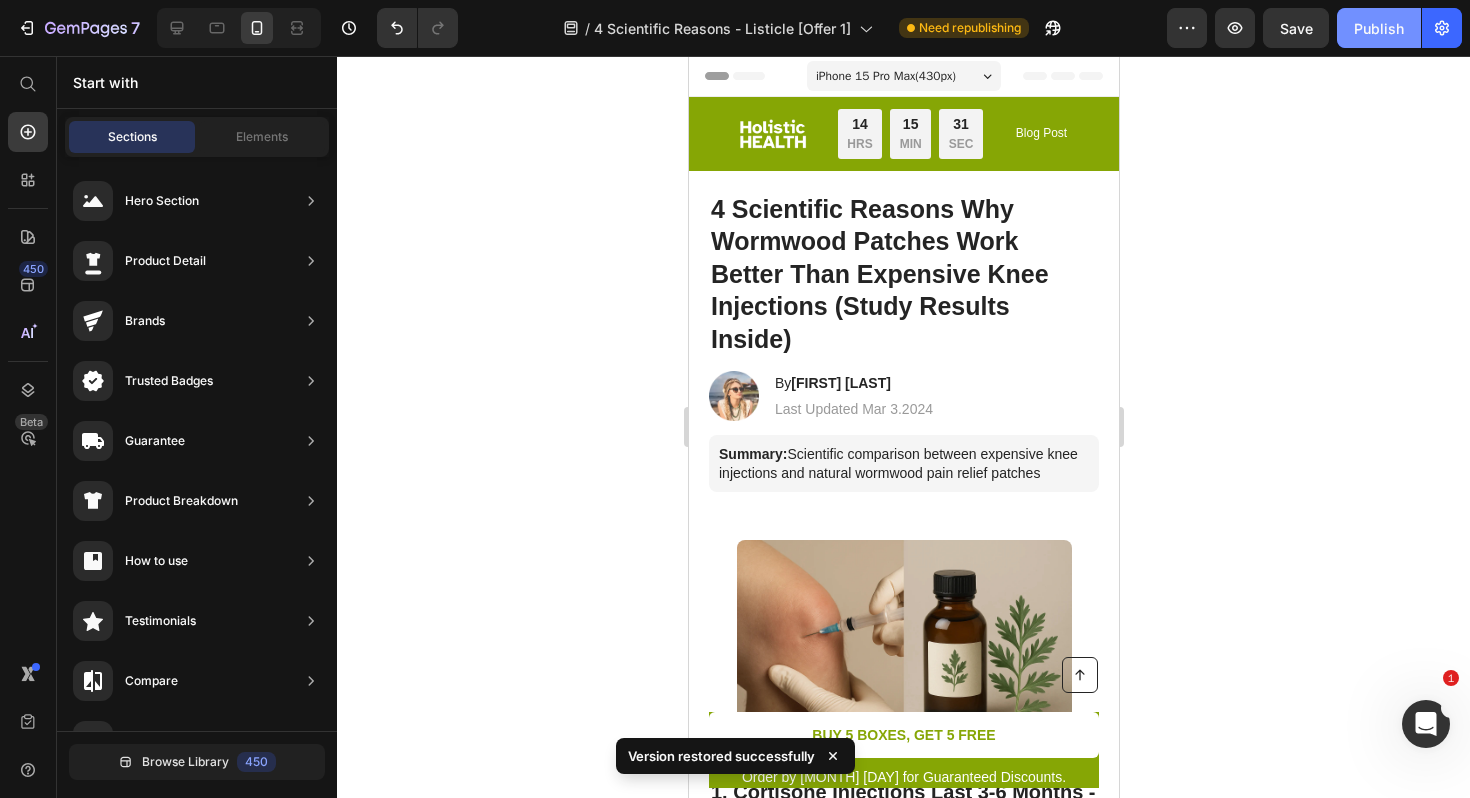 click on "Publish" 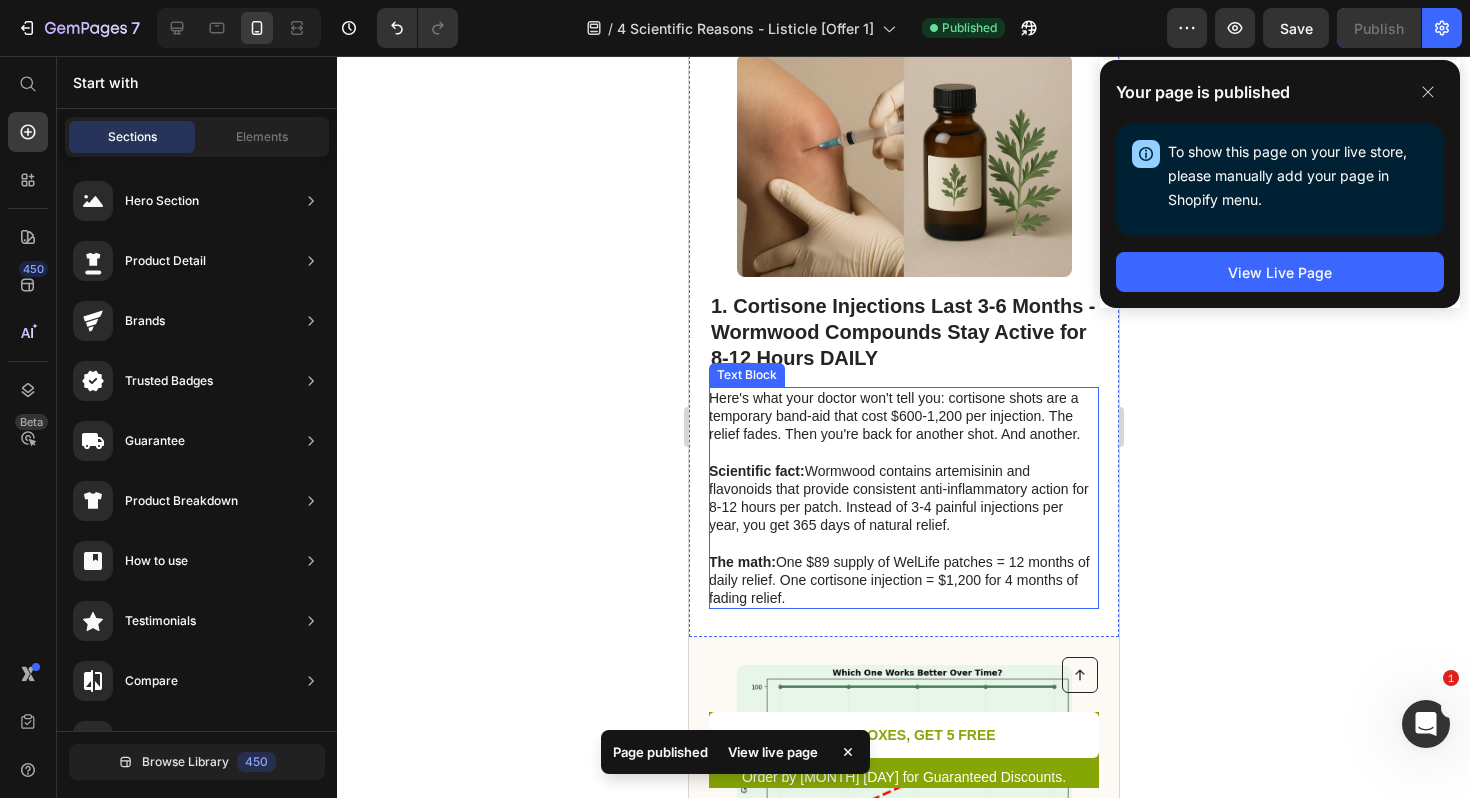 scroll, scrollTop: 418, scrollLeft: 0, axis: vertical 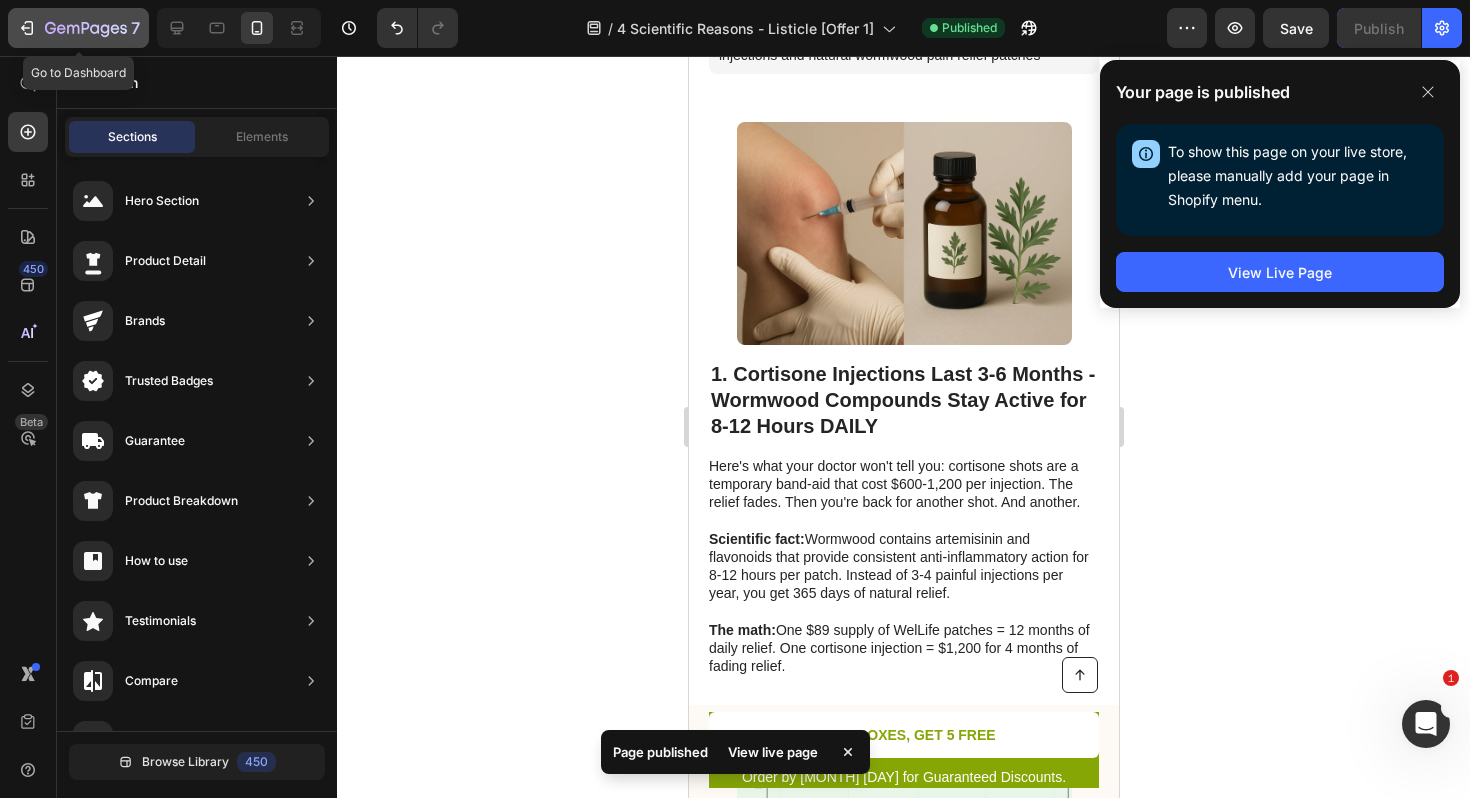 click 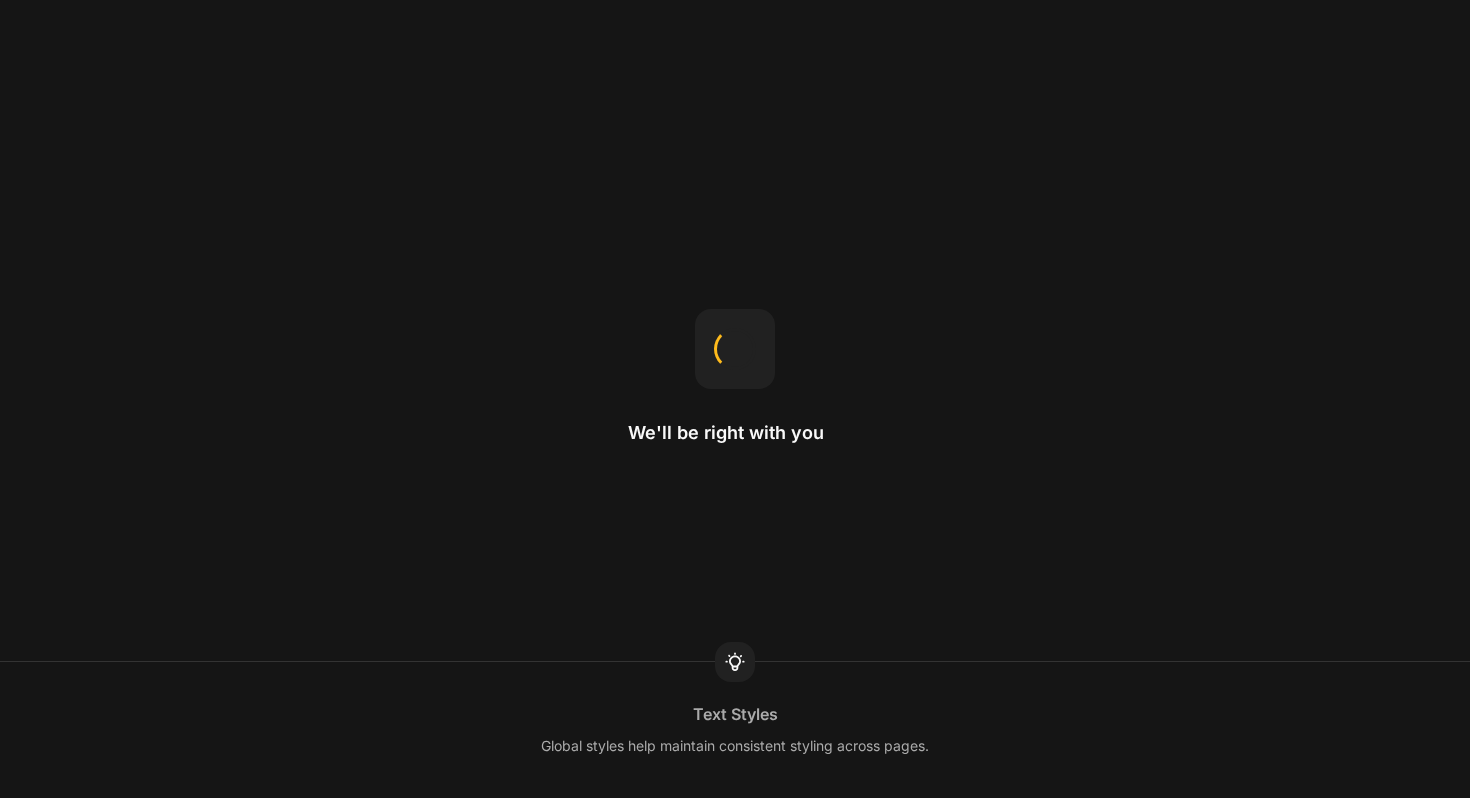 scroll, scrollTop: 0, scrollLeft: 0, axis: both 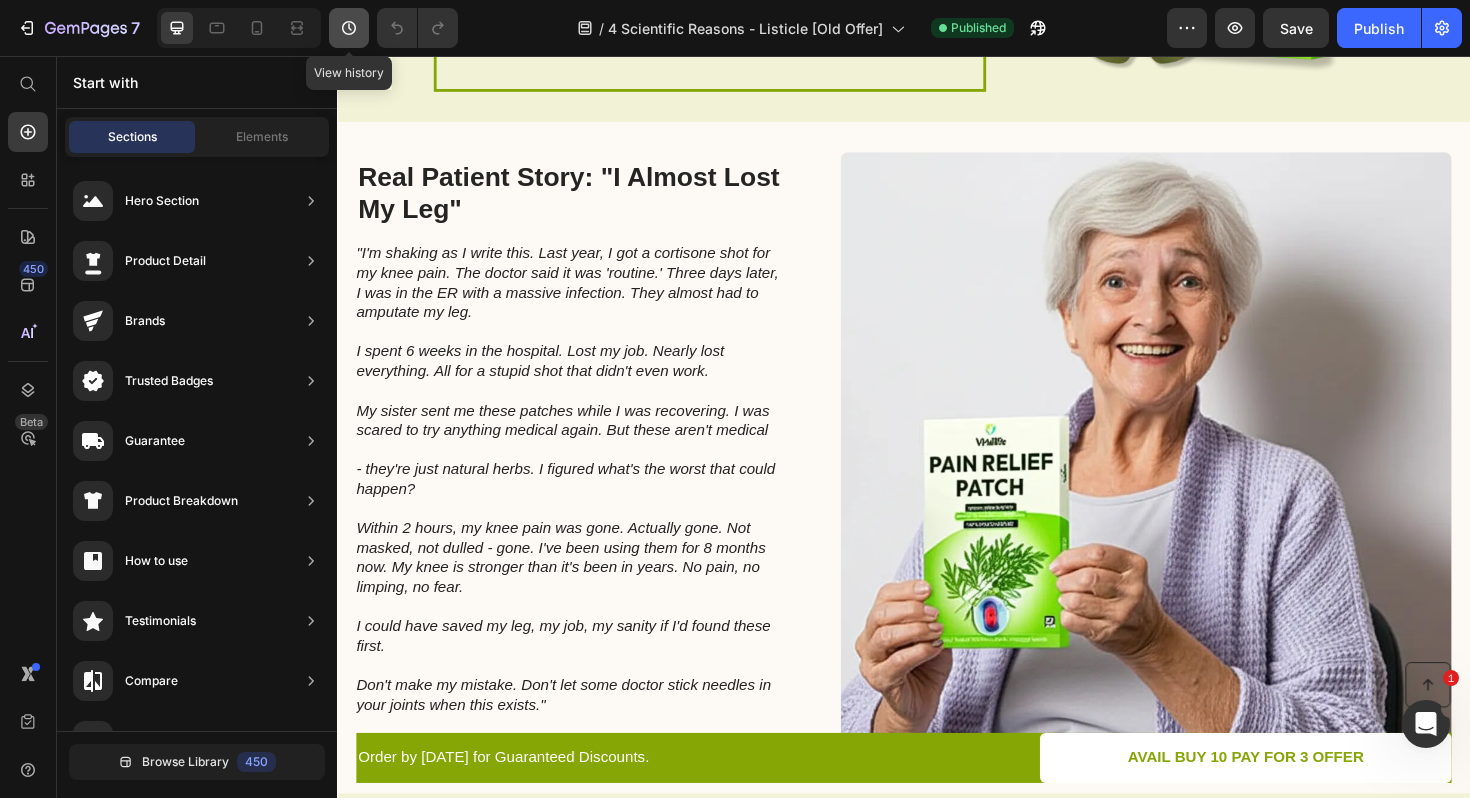 click 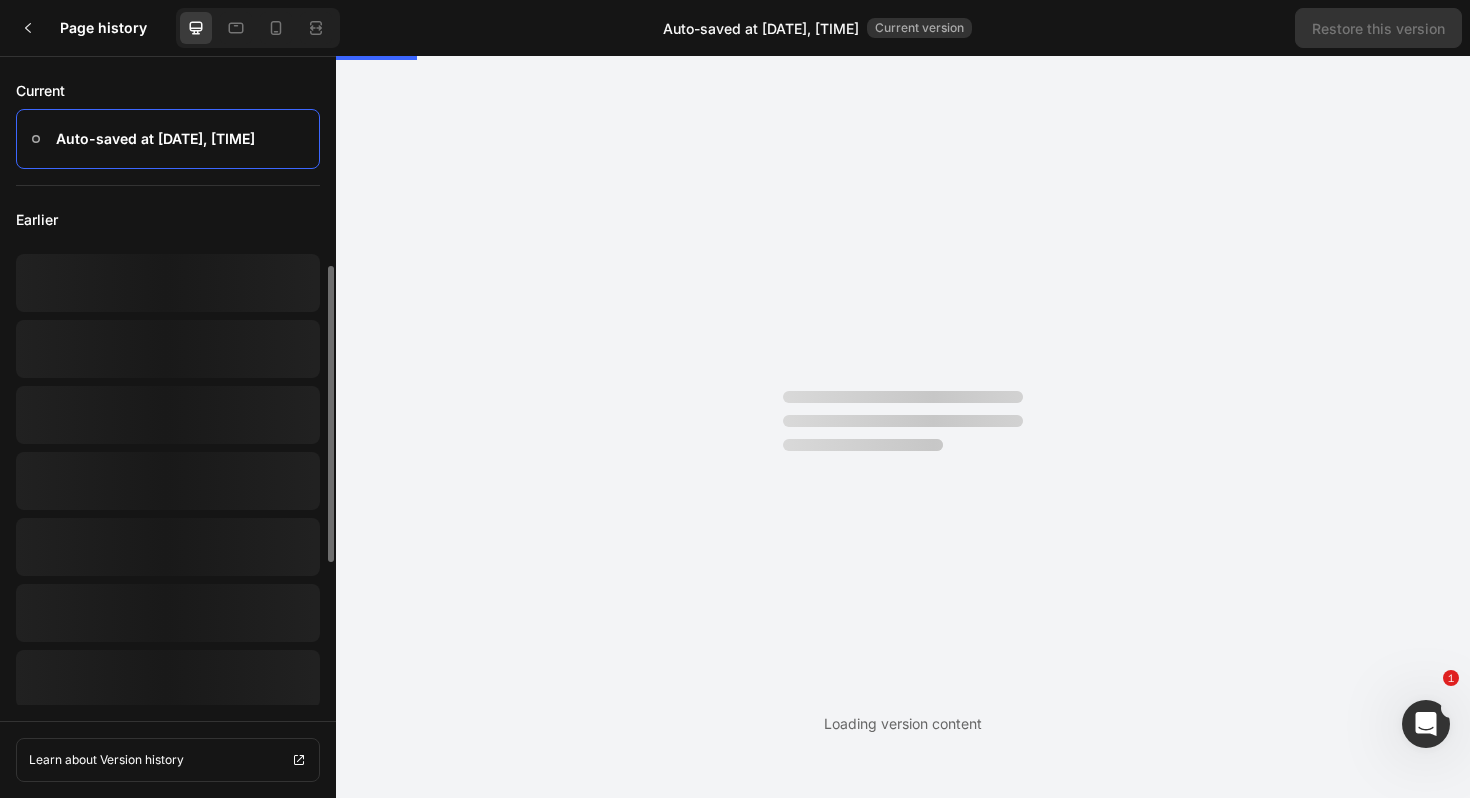 scroll, scrollTop: 0, scrollLeft: 0, axis: both 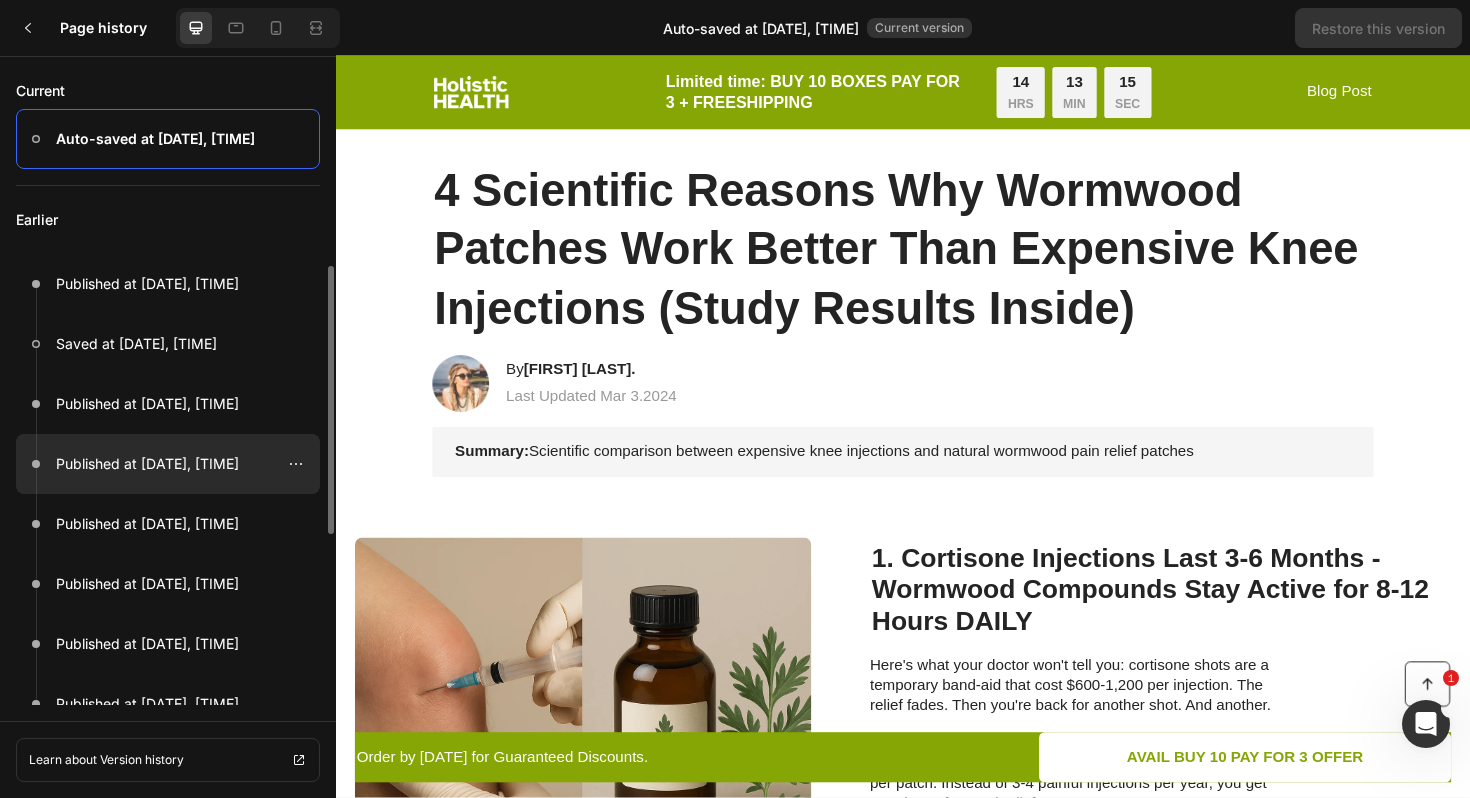 click on "Published at [DATE], [TIME]" at bounding box center (147, 464) 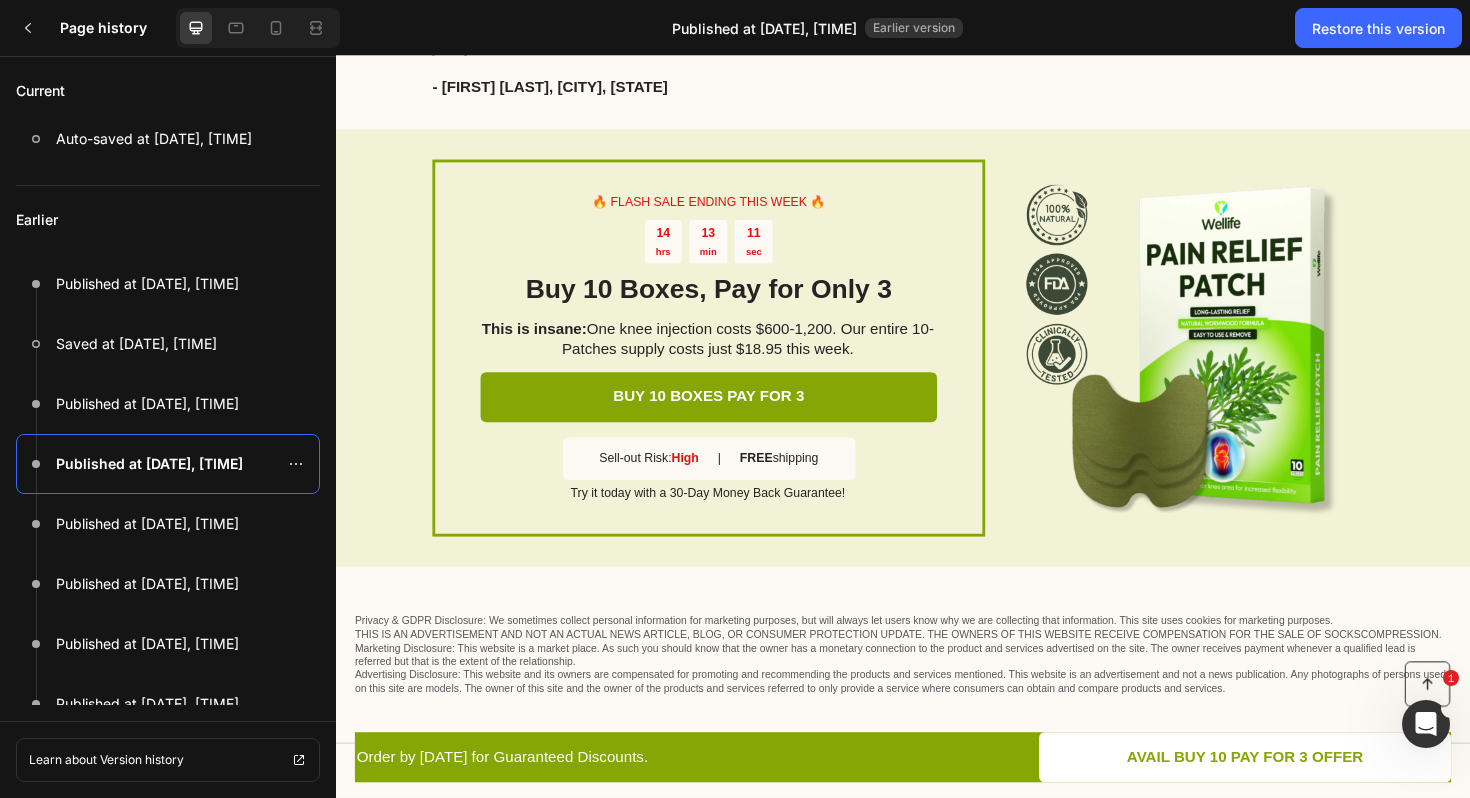 scroll, scrollTop: 3423, scrollLeft: 0, axis: vertical 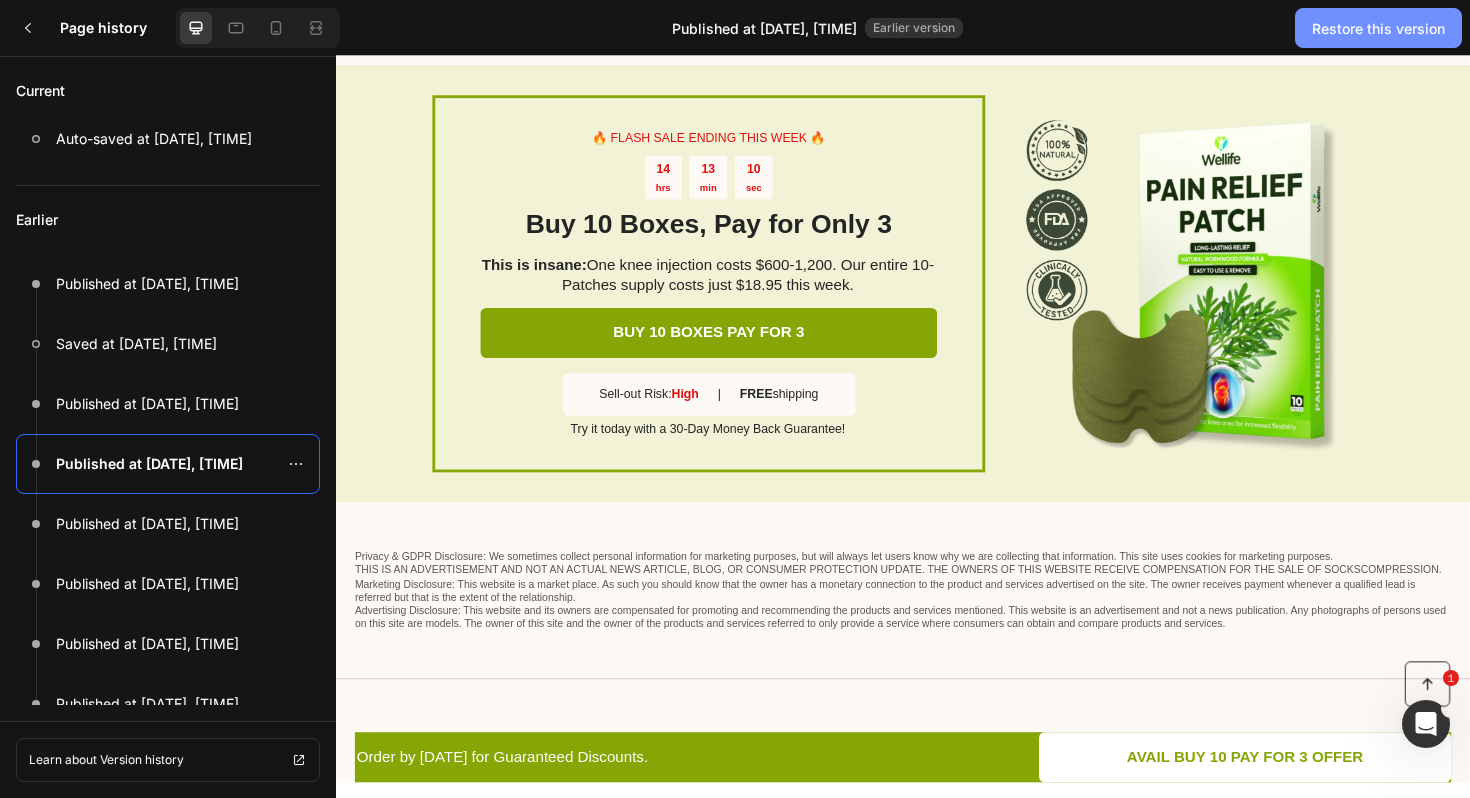 click on "Restore this version" at bounding box center (1378, 28) 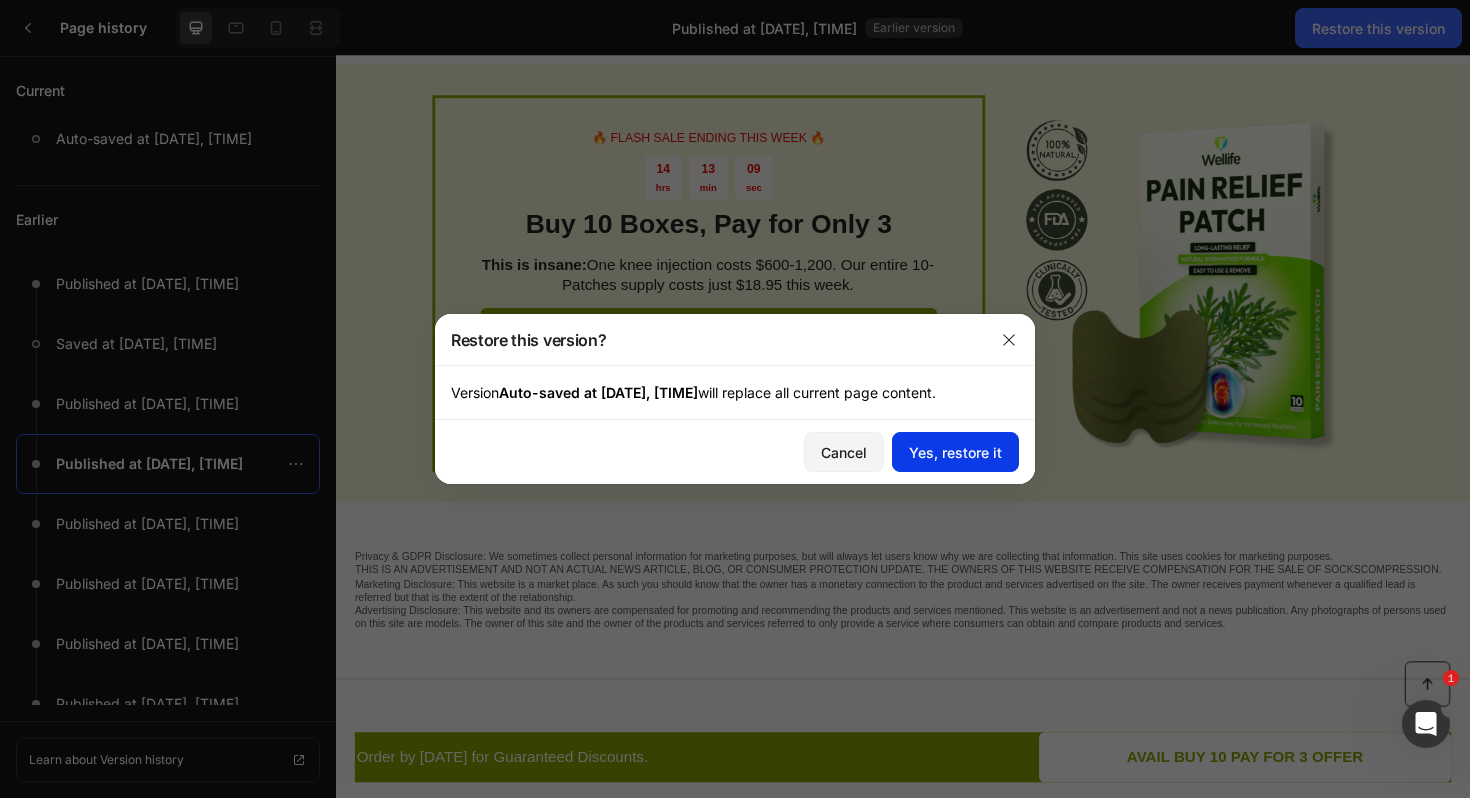 click on "Yes, restore it" at bounding box center (955, 452) 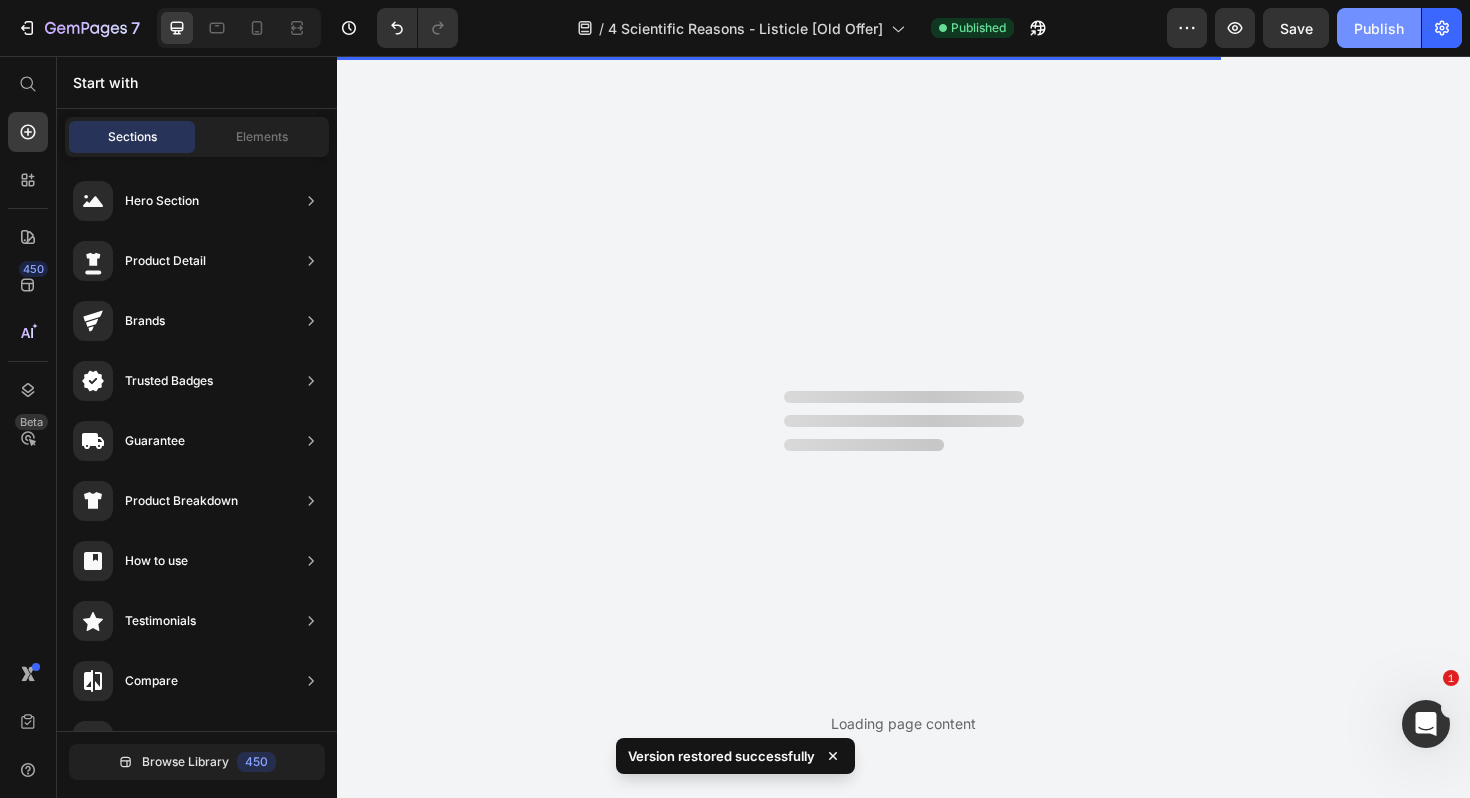 scroll, scrollTop: 0, scrollLeft: 0, axis: both 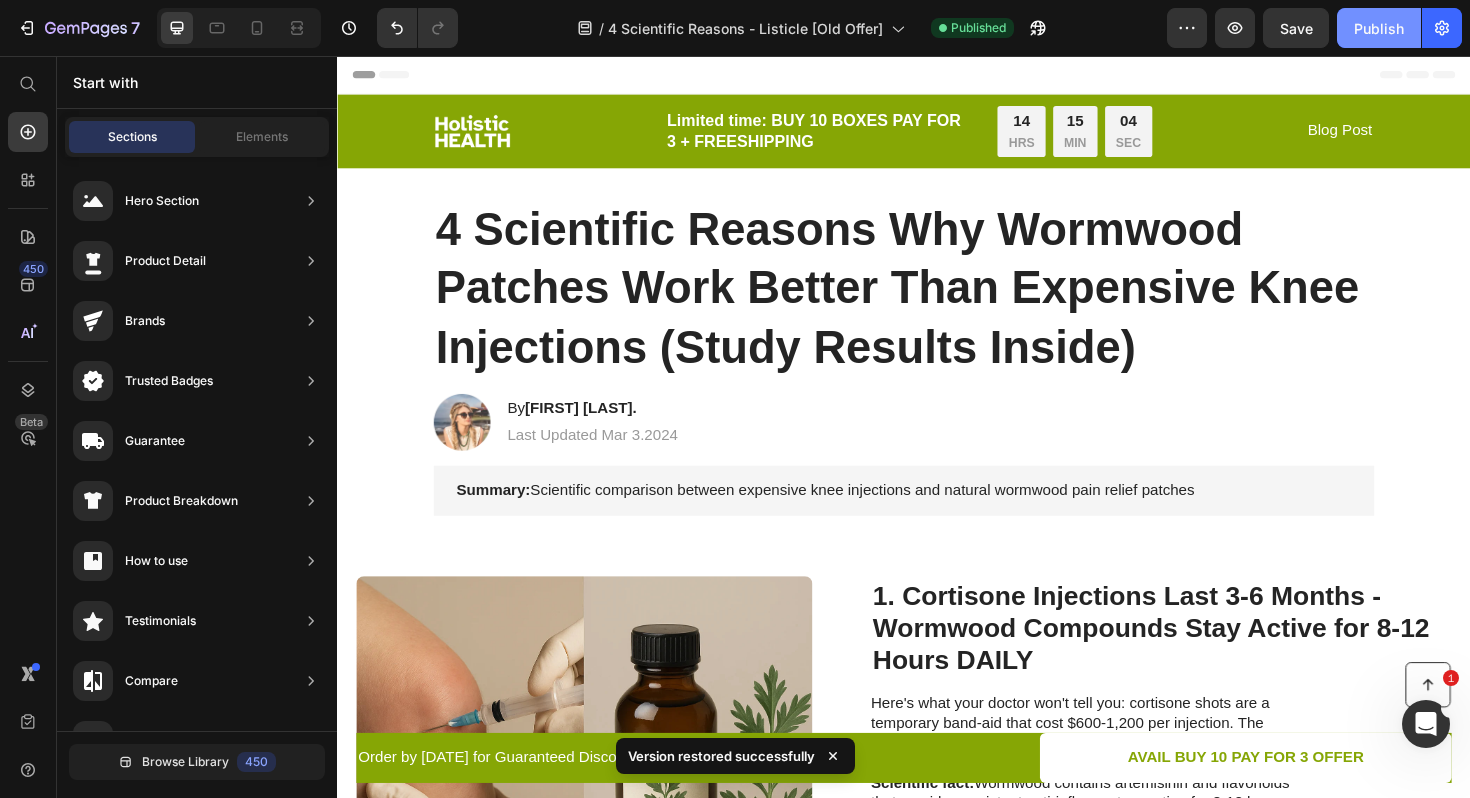 click on "Publish" at bounding box center [1379, 28] 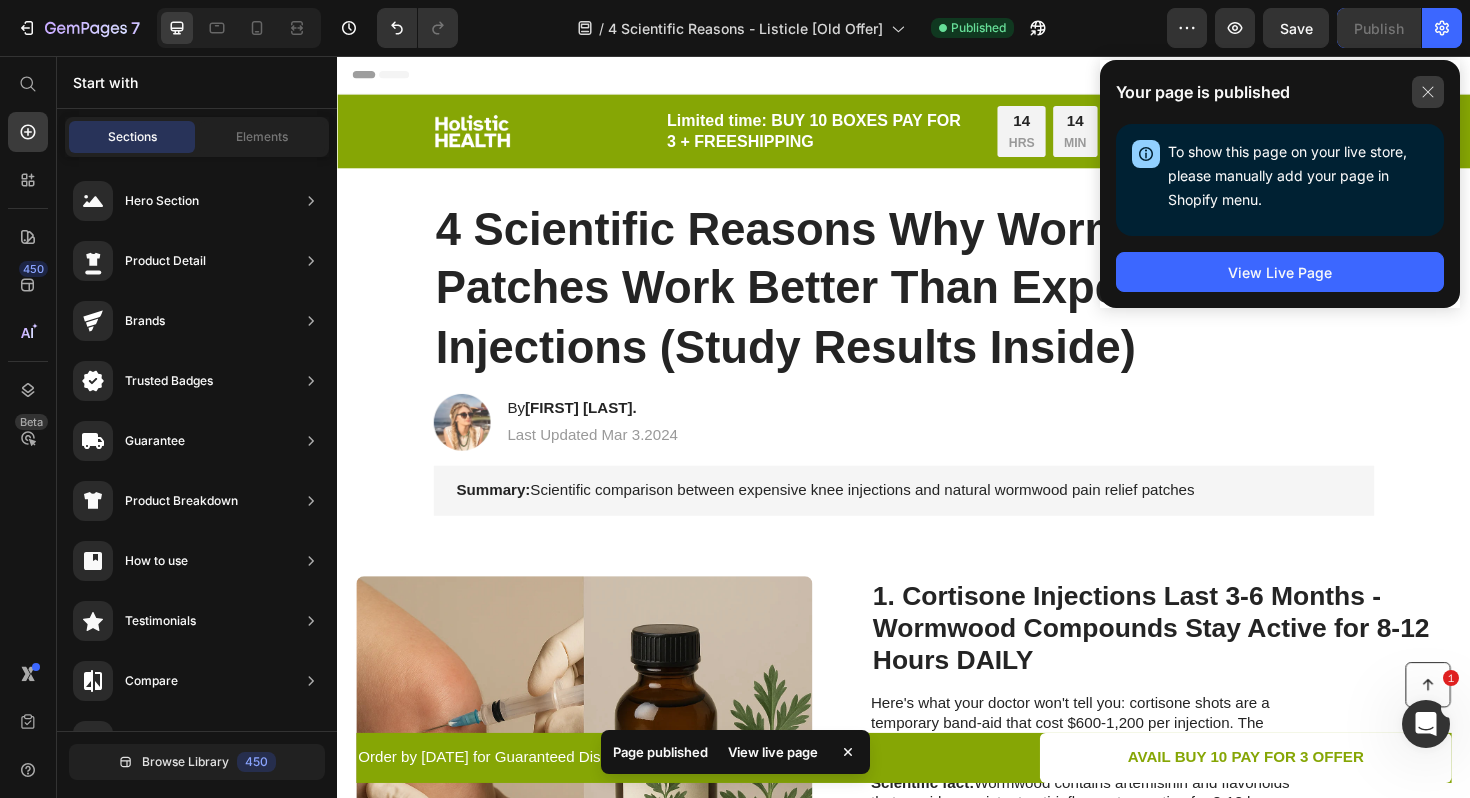 click 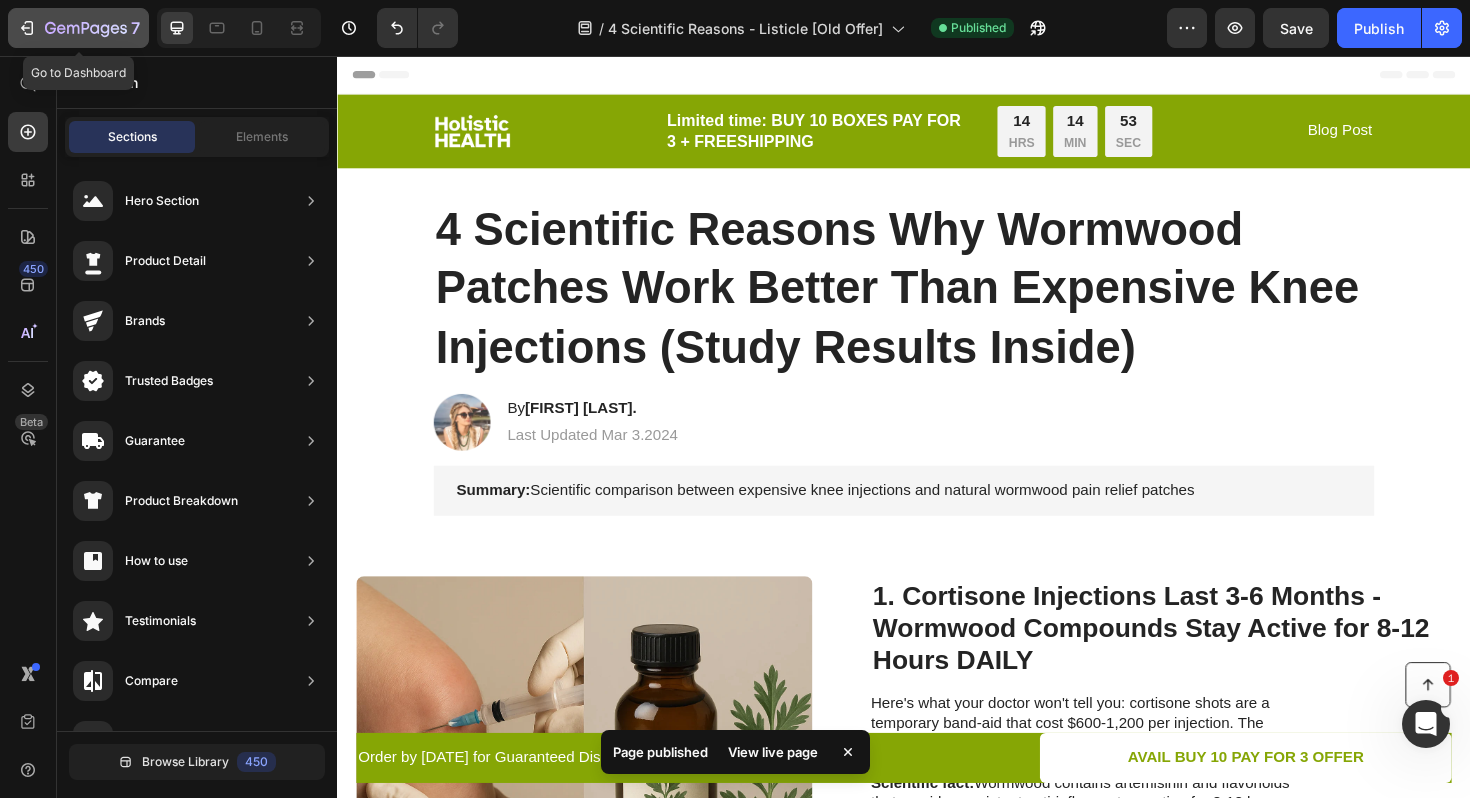 click on "7" 